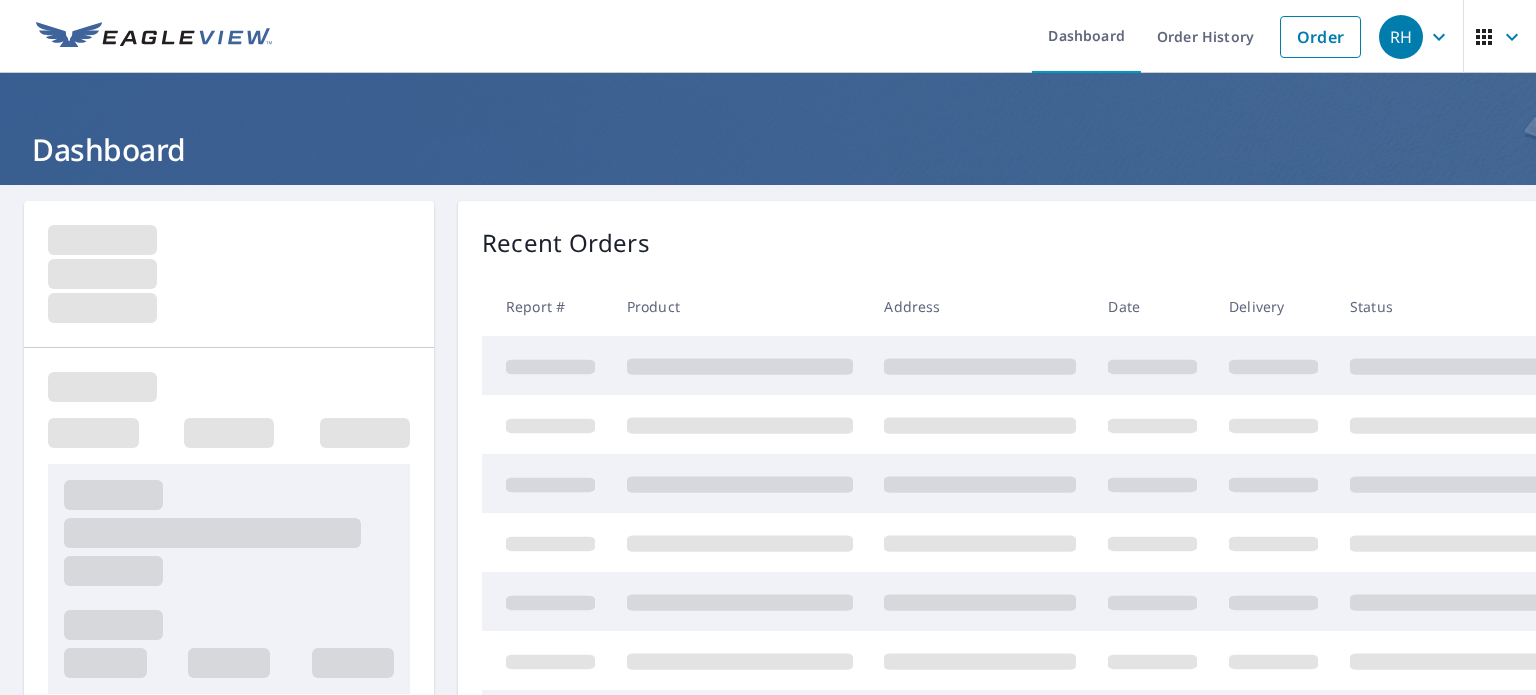 scroll, scrollTop: 0, scrollLeft: 0, axis: both 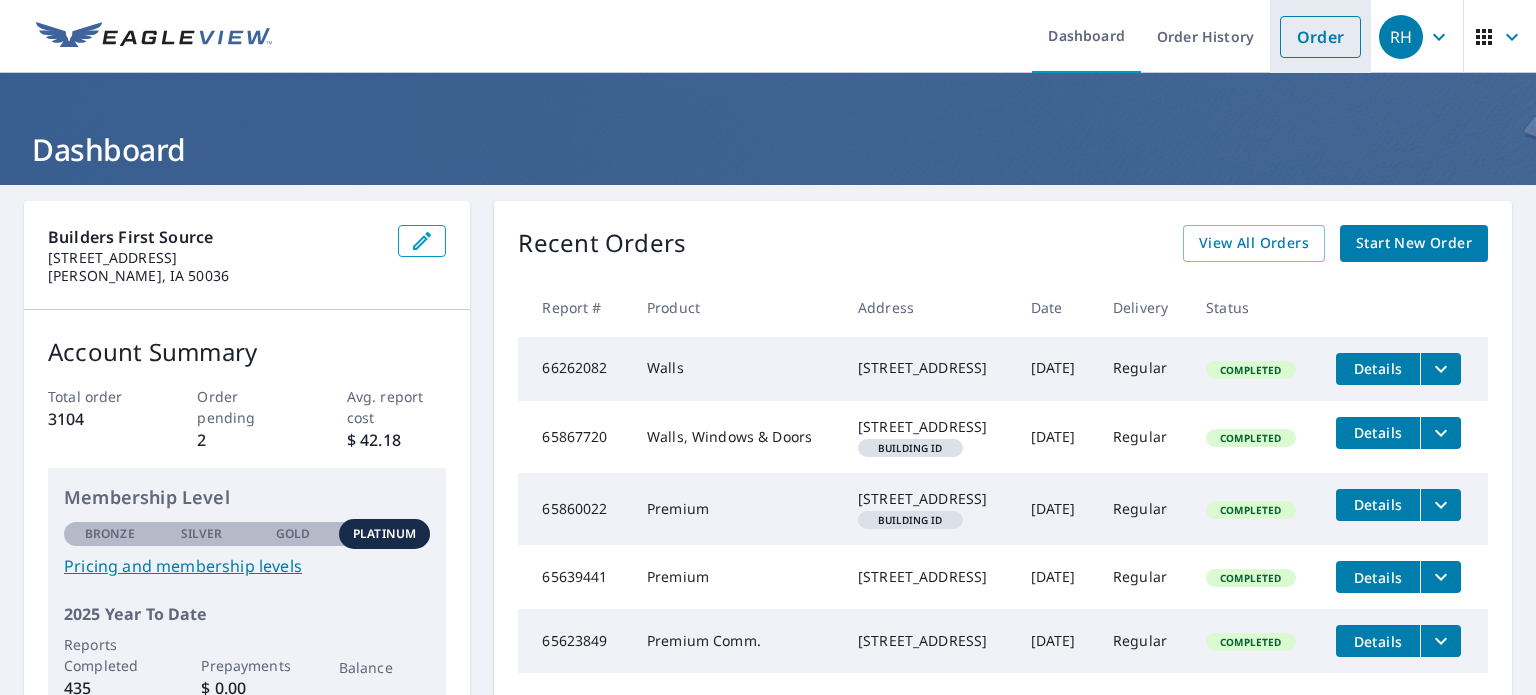 click on "Order" at bounding box center (1320, 37) 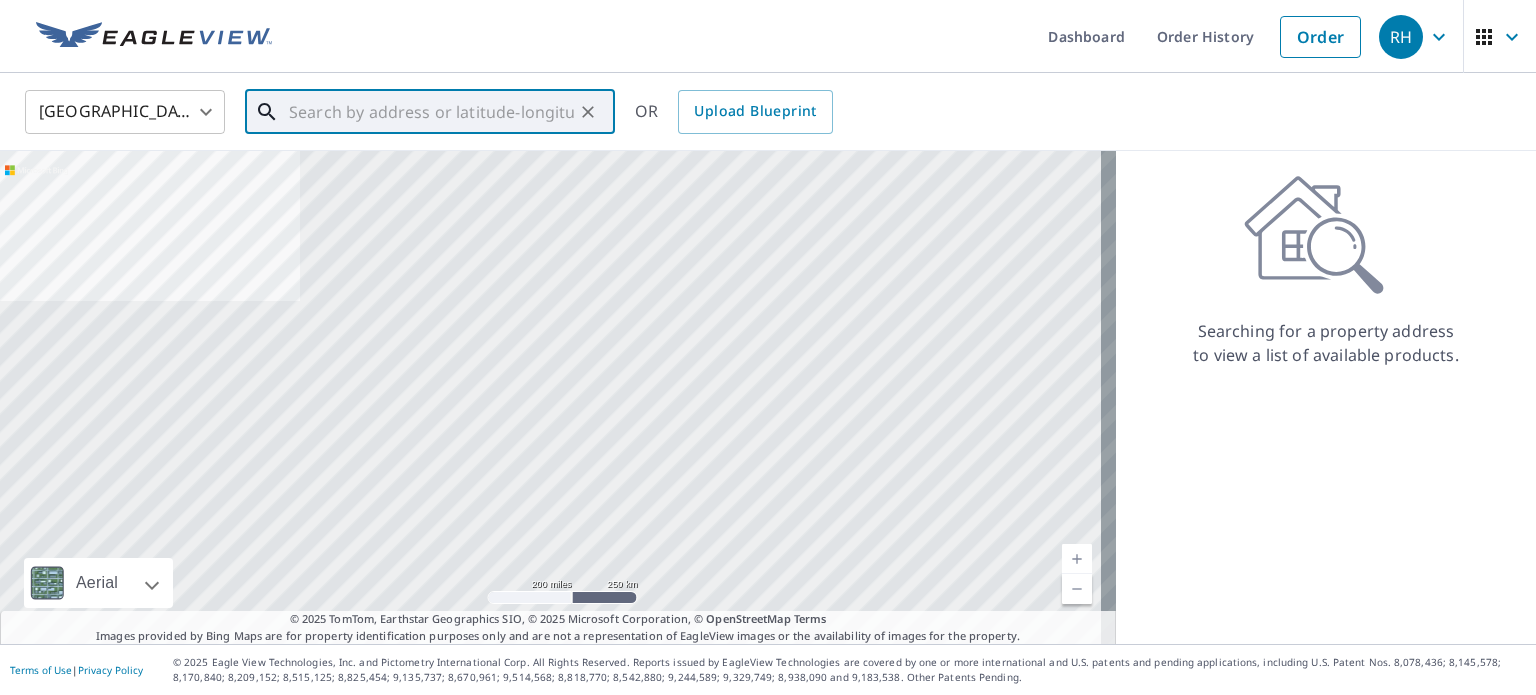 click at bounding box center [431, 112] 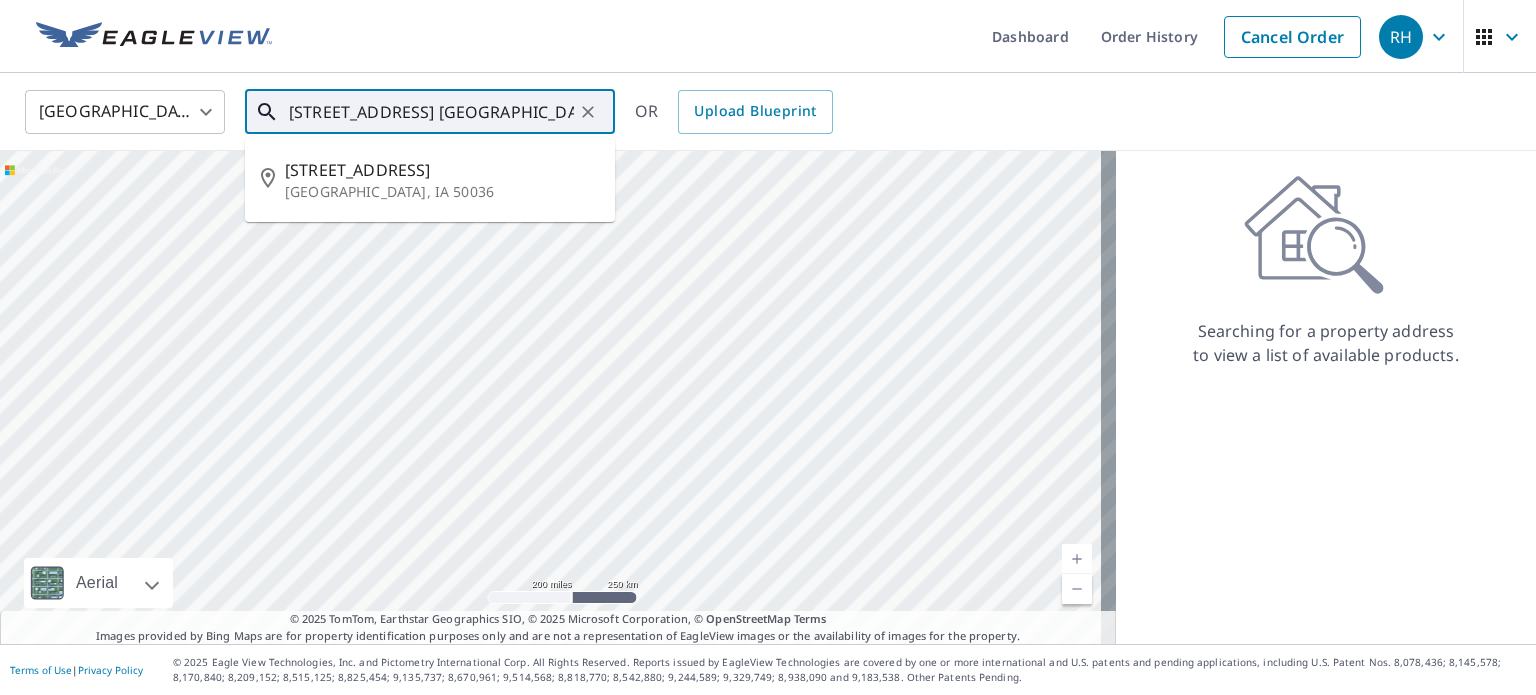 type on "[STREET_ADDRESS] [GEOGRAPHIC_DATA], [GEOGRAPHIC_DATA]" 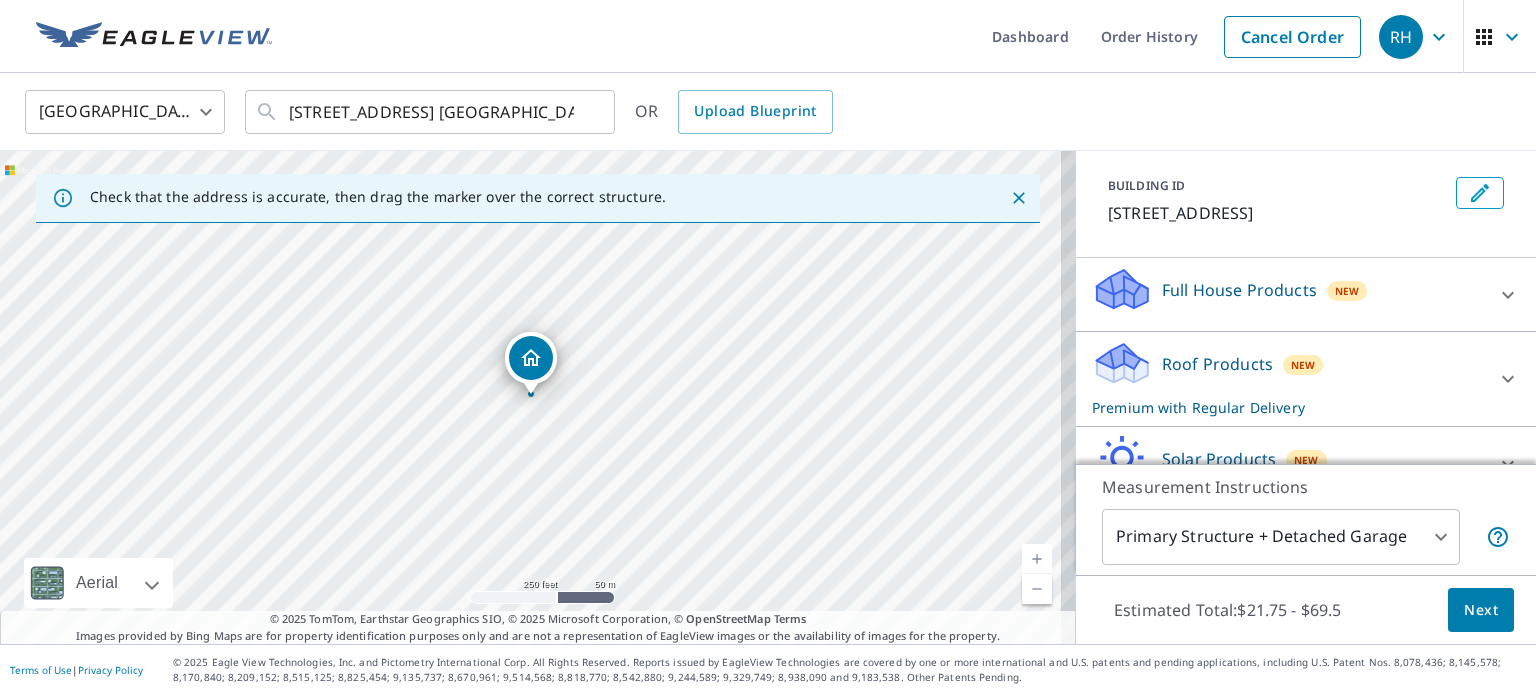 scroll, scrollTop: 200, scrollLeft: 0, axis: vertical 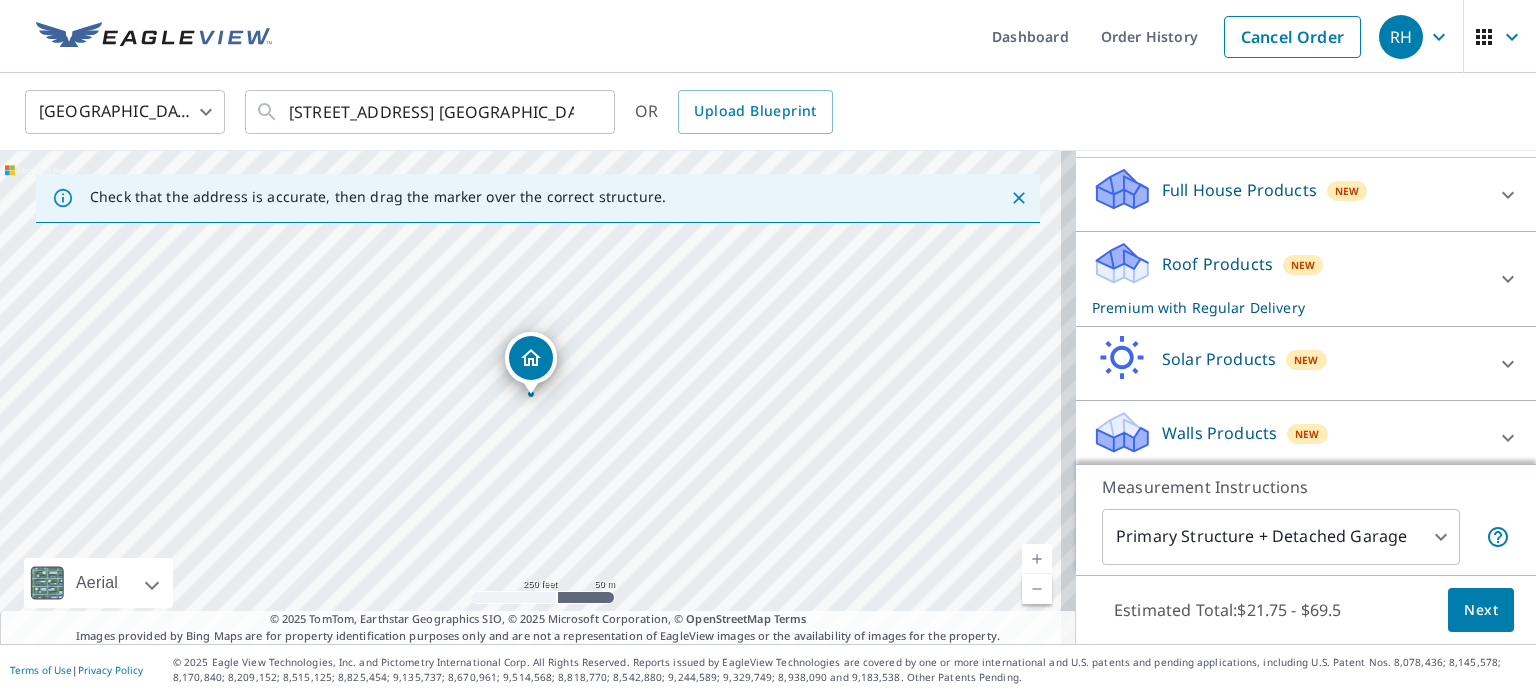 click 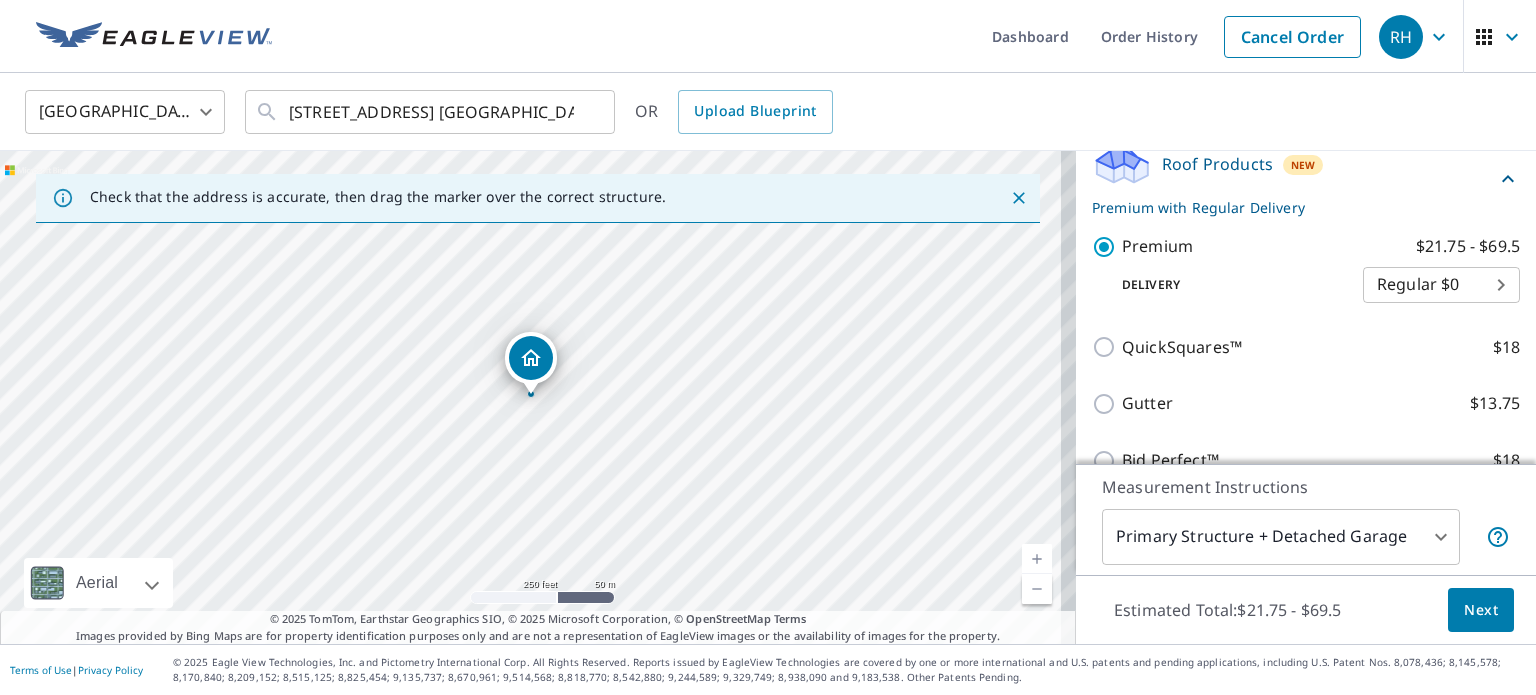 scroll, scrollTop: 400, scrollLeft: 0, axis: vertical 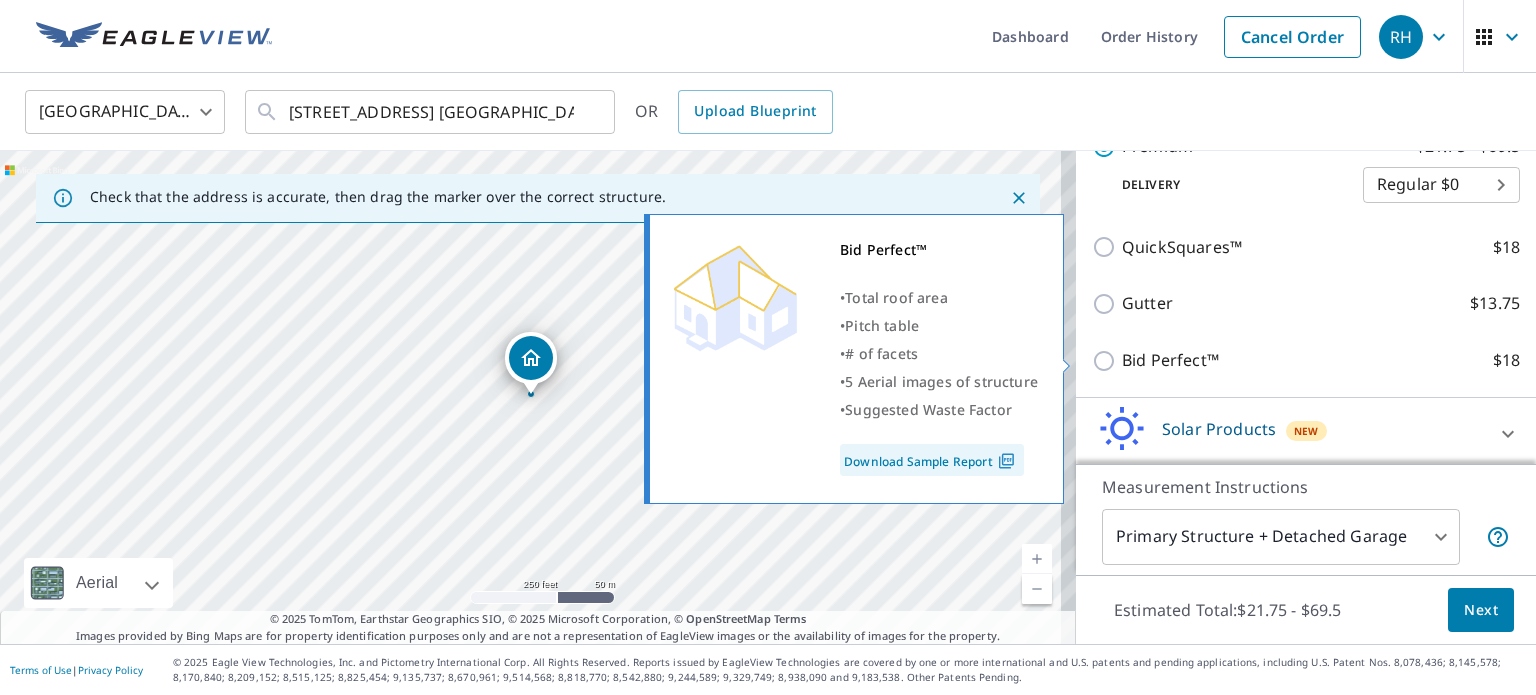 click on "Download Sample Report" at bounding box center (932, 460) 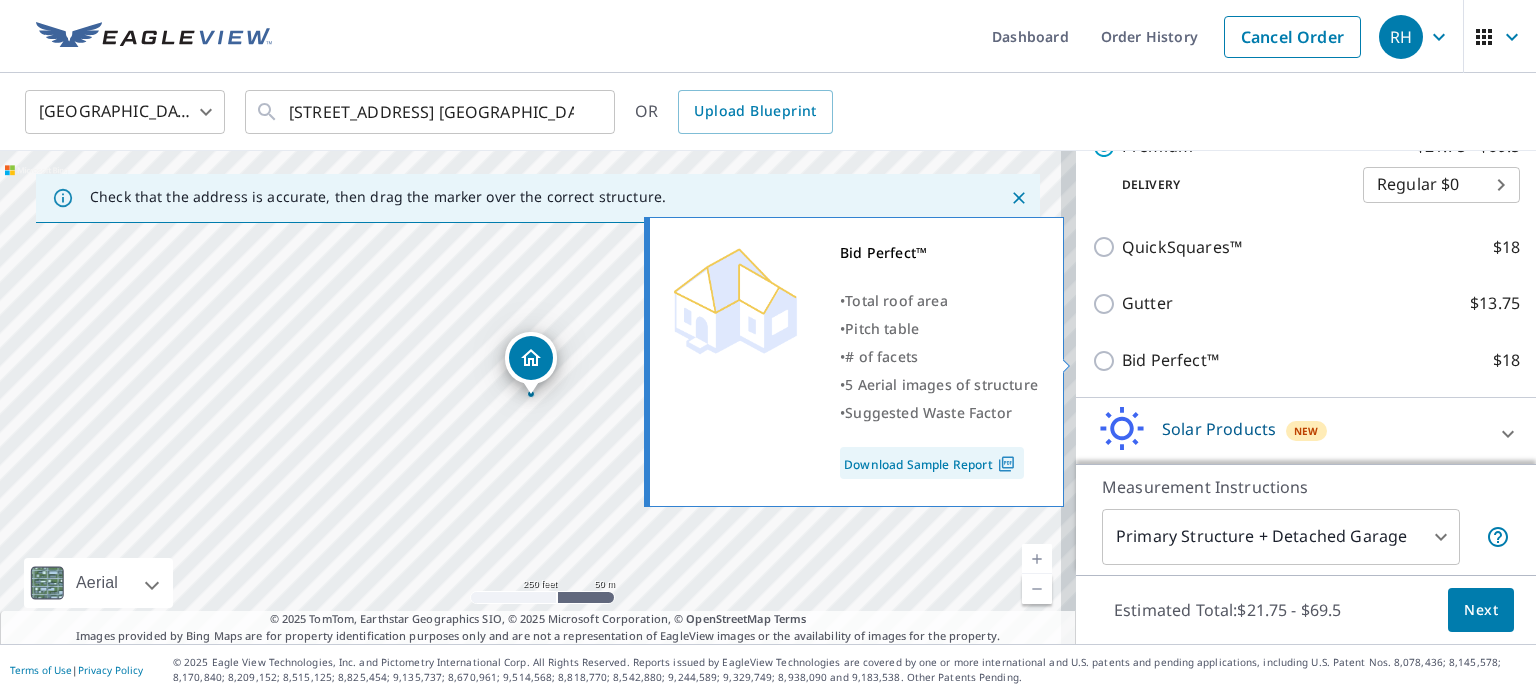 click on "Bid Perfect™ $18" at bounding box center [1107, 361] 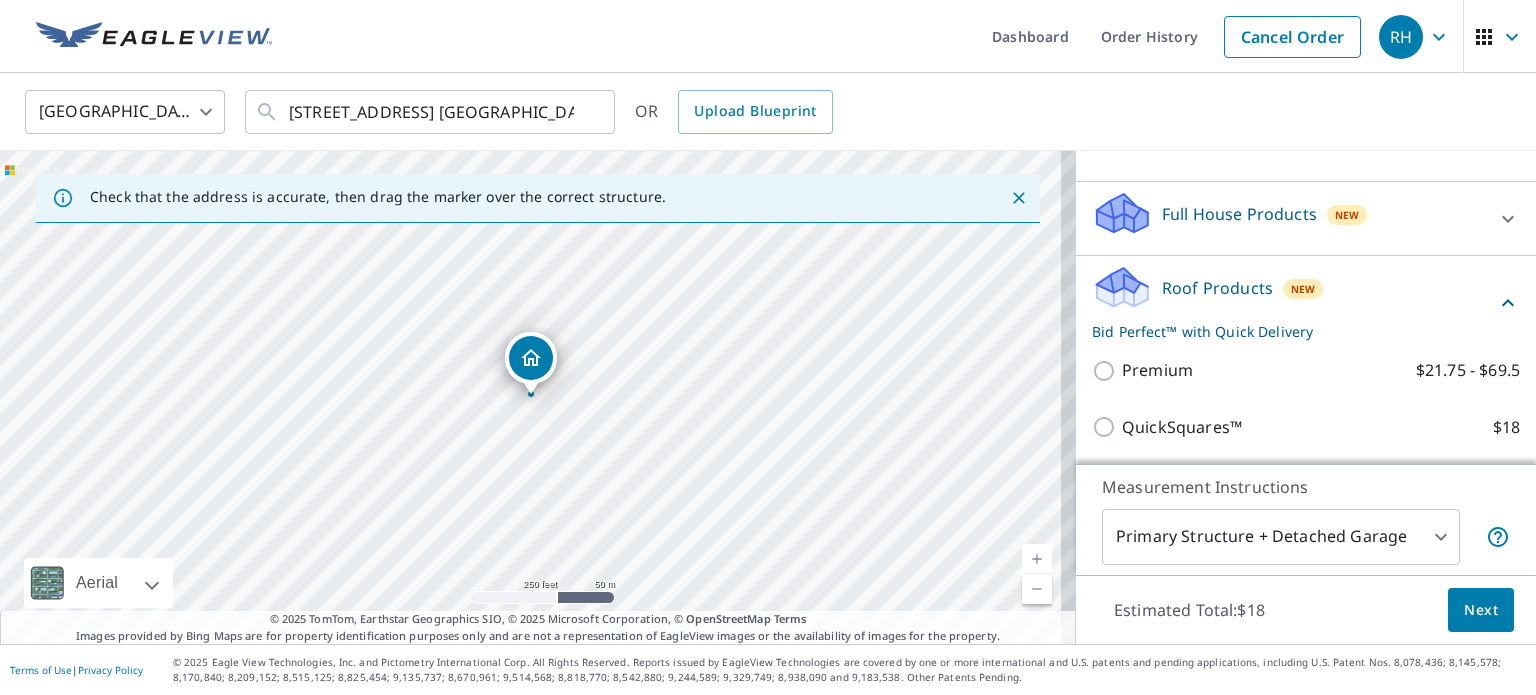 scroll, scrollTop: 200, scrollLeft: 0, axis: vertical 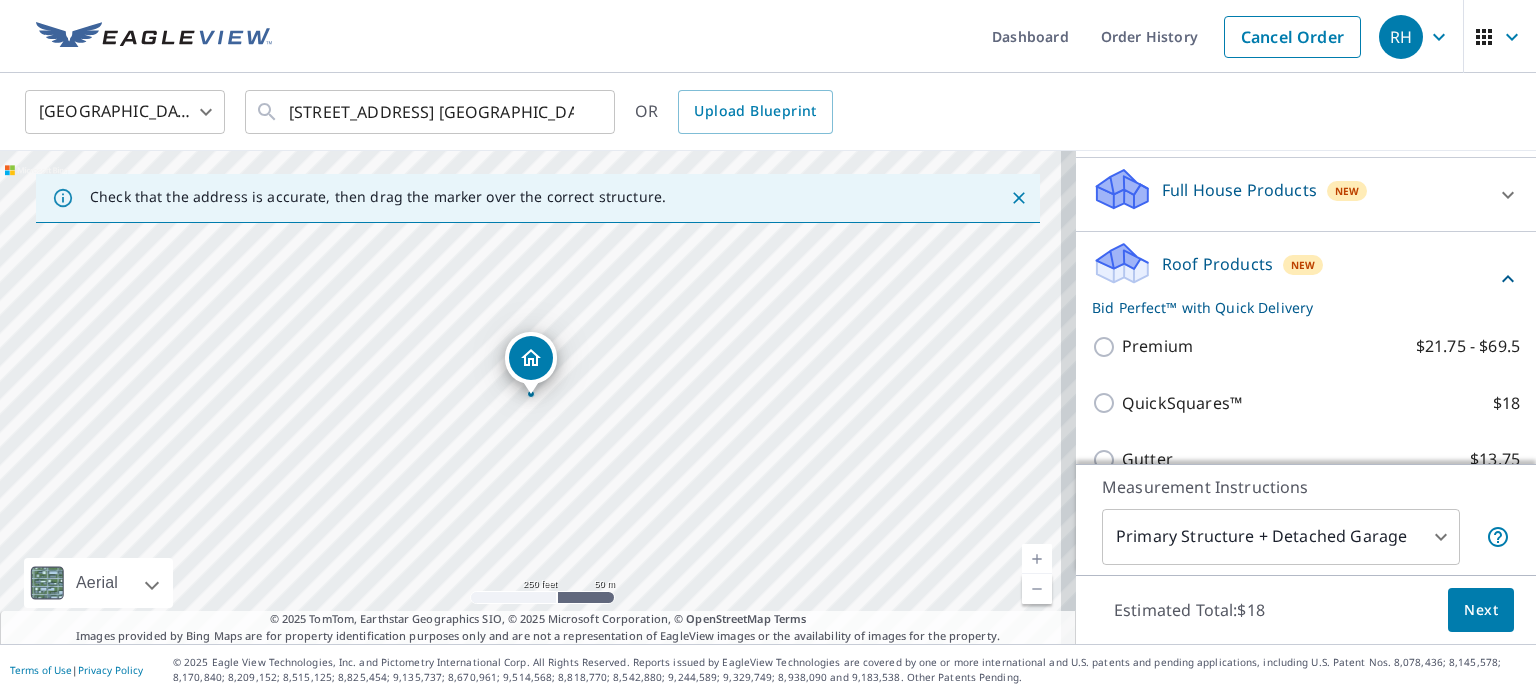 click 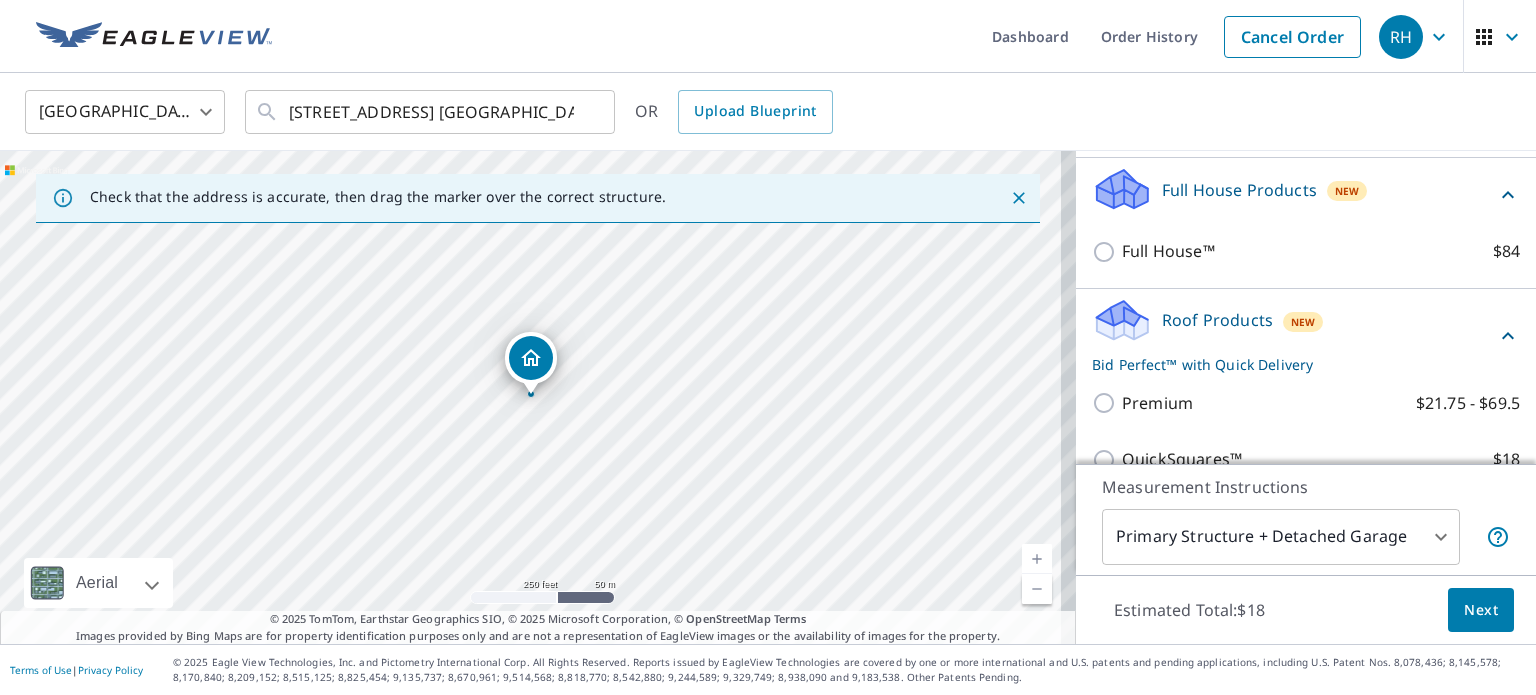 click 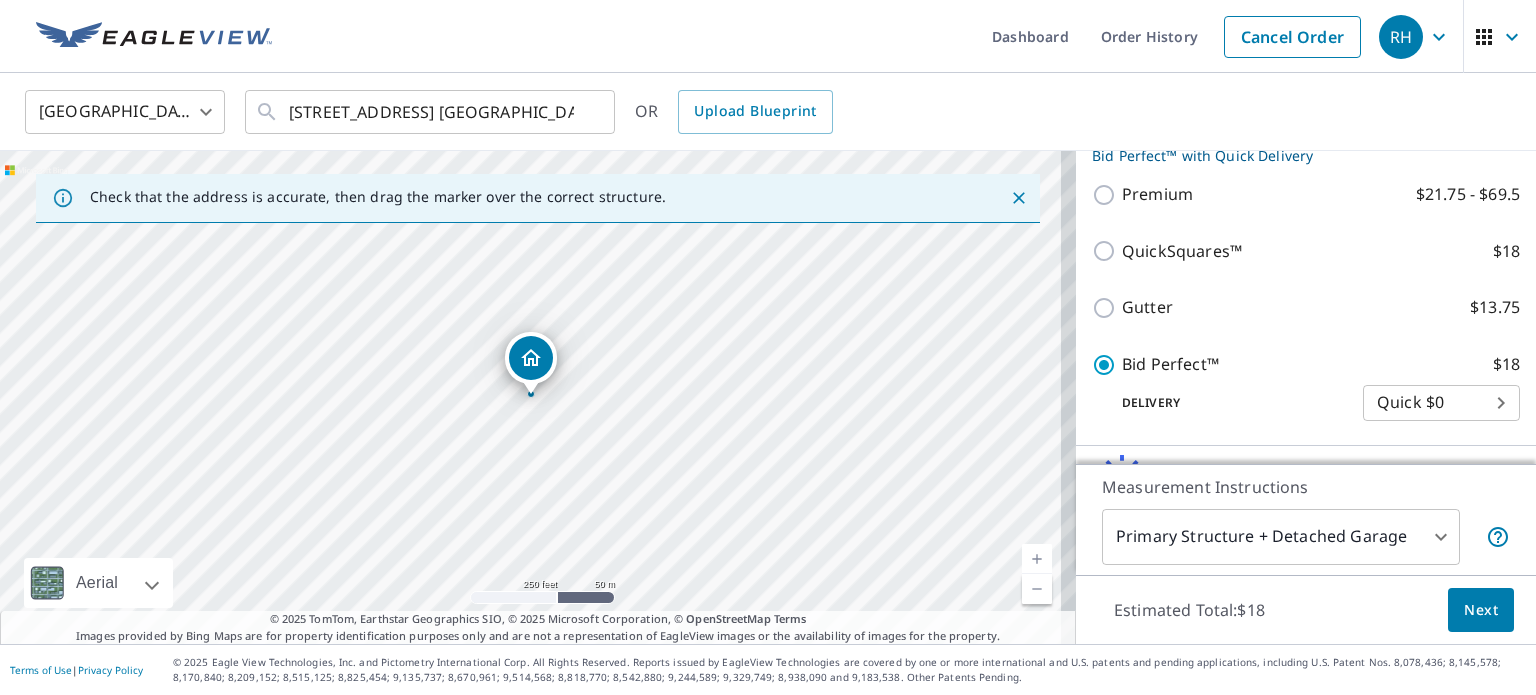 scroll, scrollTop: 479, scrollLeft: 0, axis: vertical 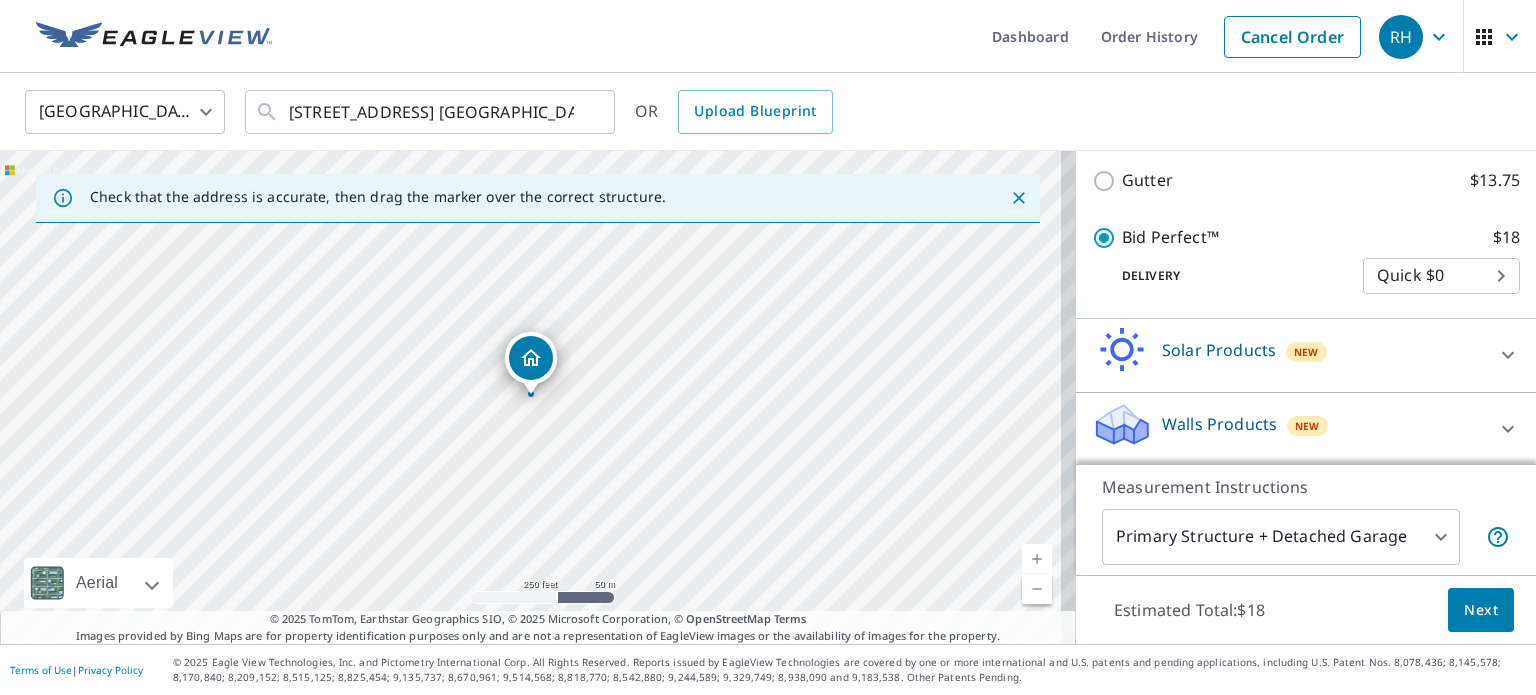 click 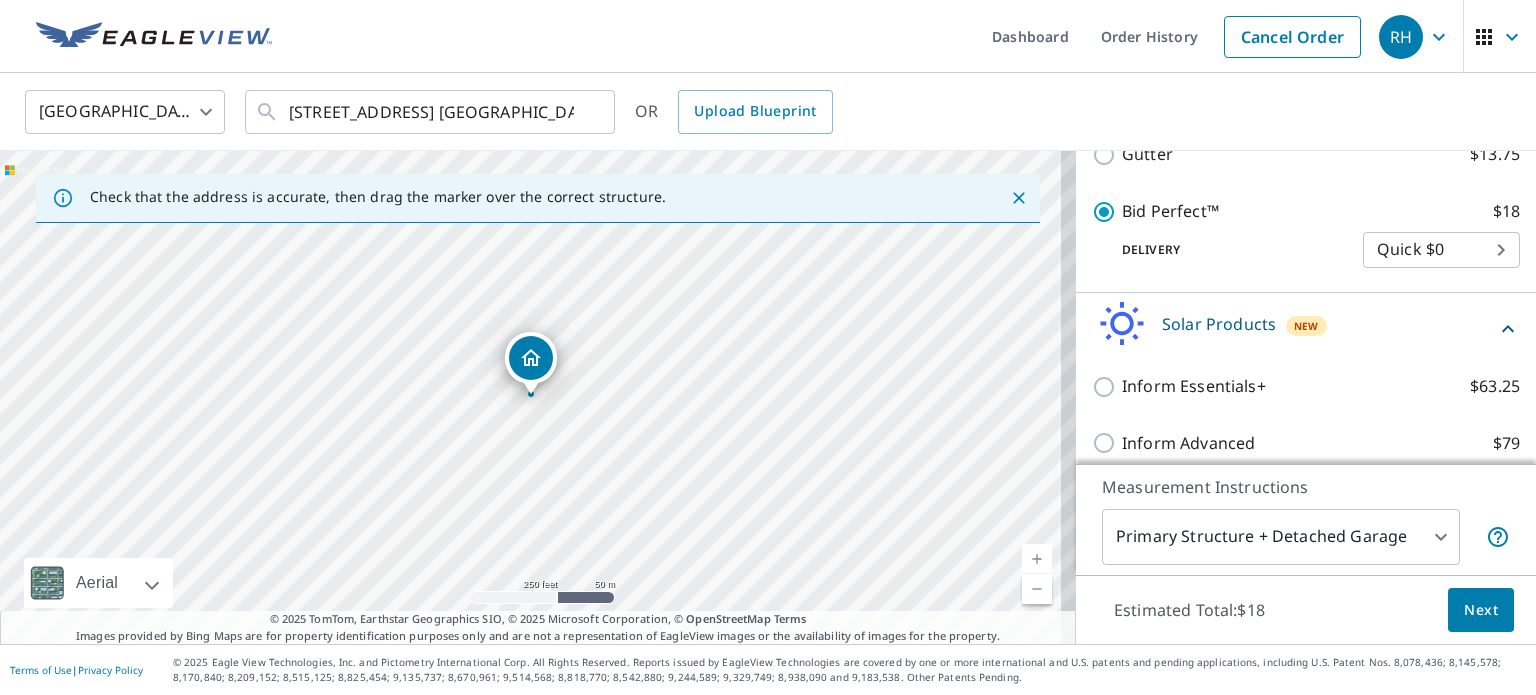 click 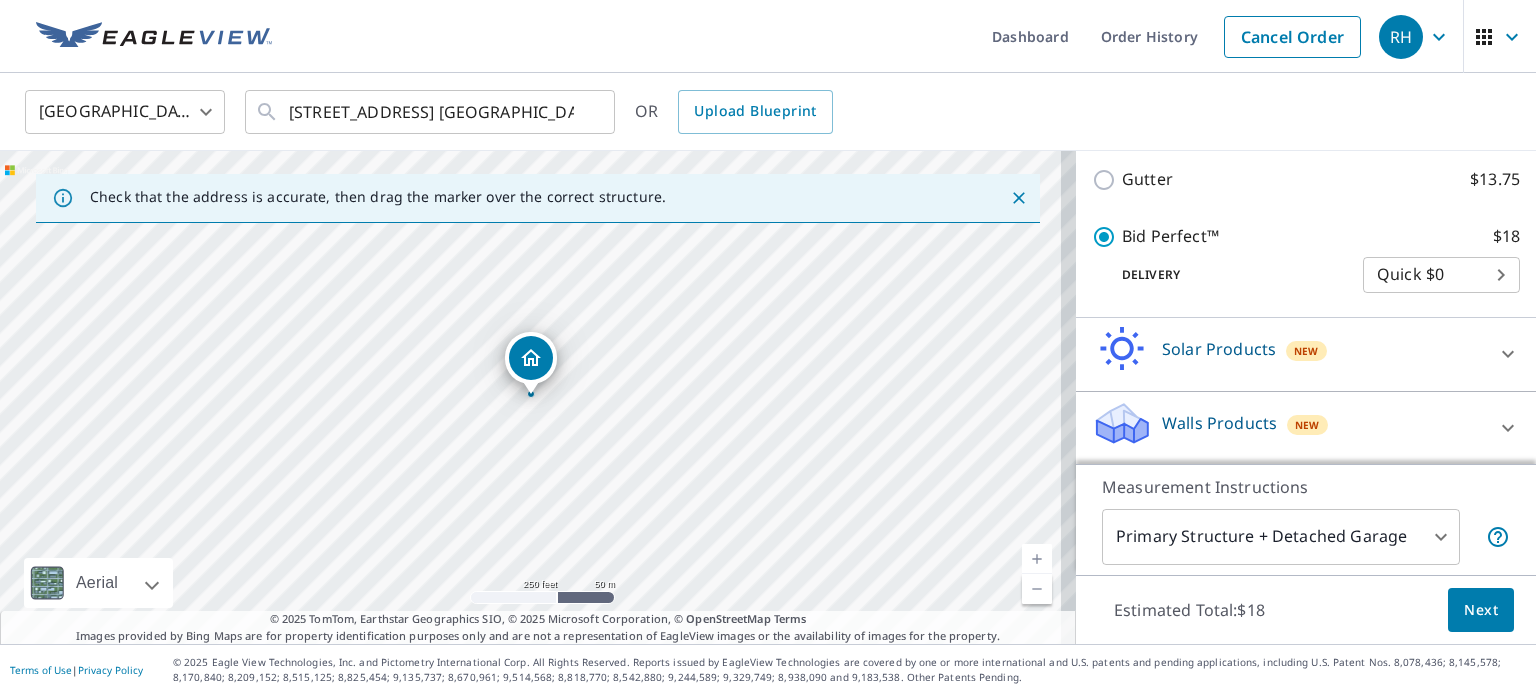 scroll, scrollTop: 479, scrollLeft: 0, axis: vertical 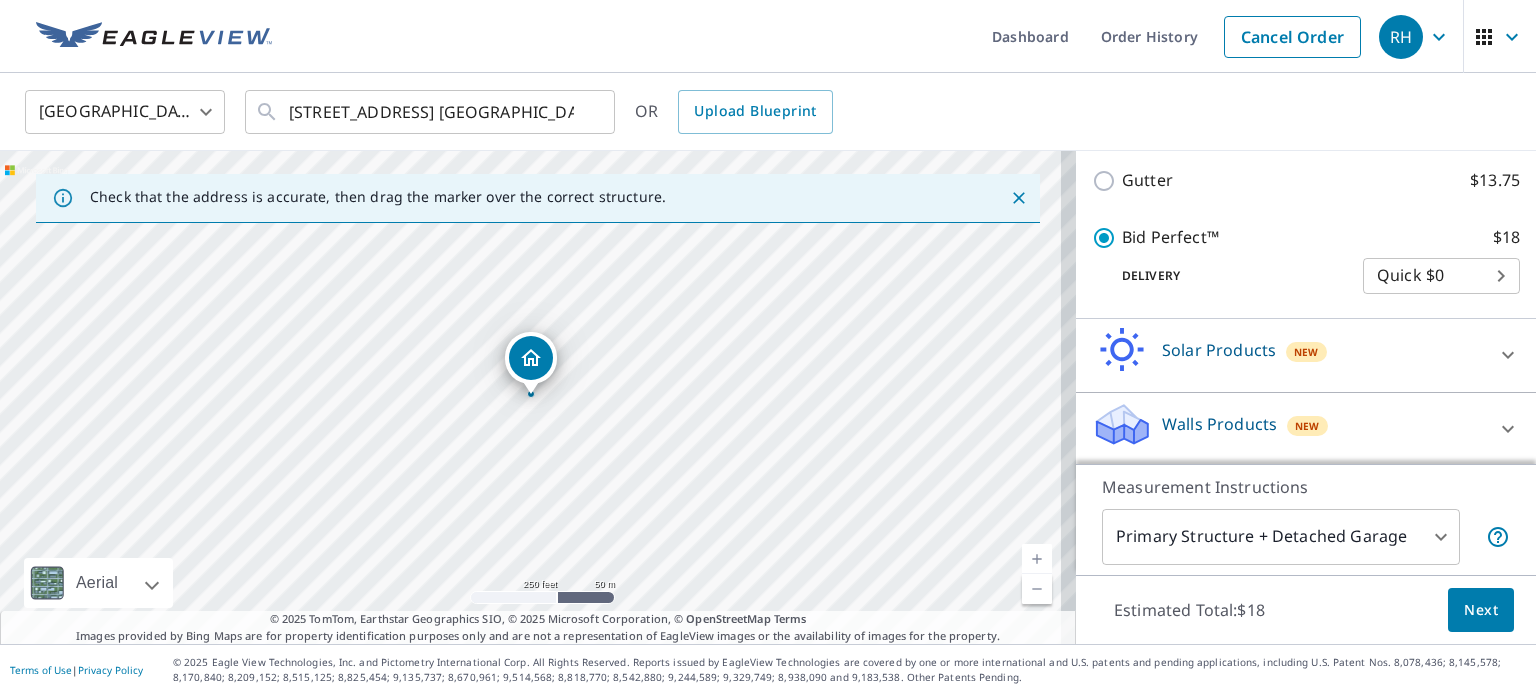 click on "Walls Products New" at bounding box center [1288, 429] 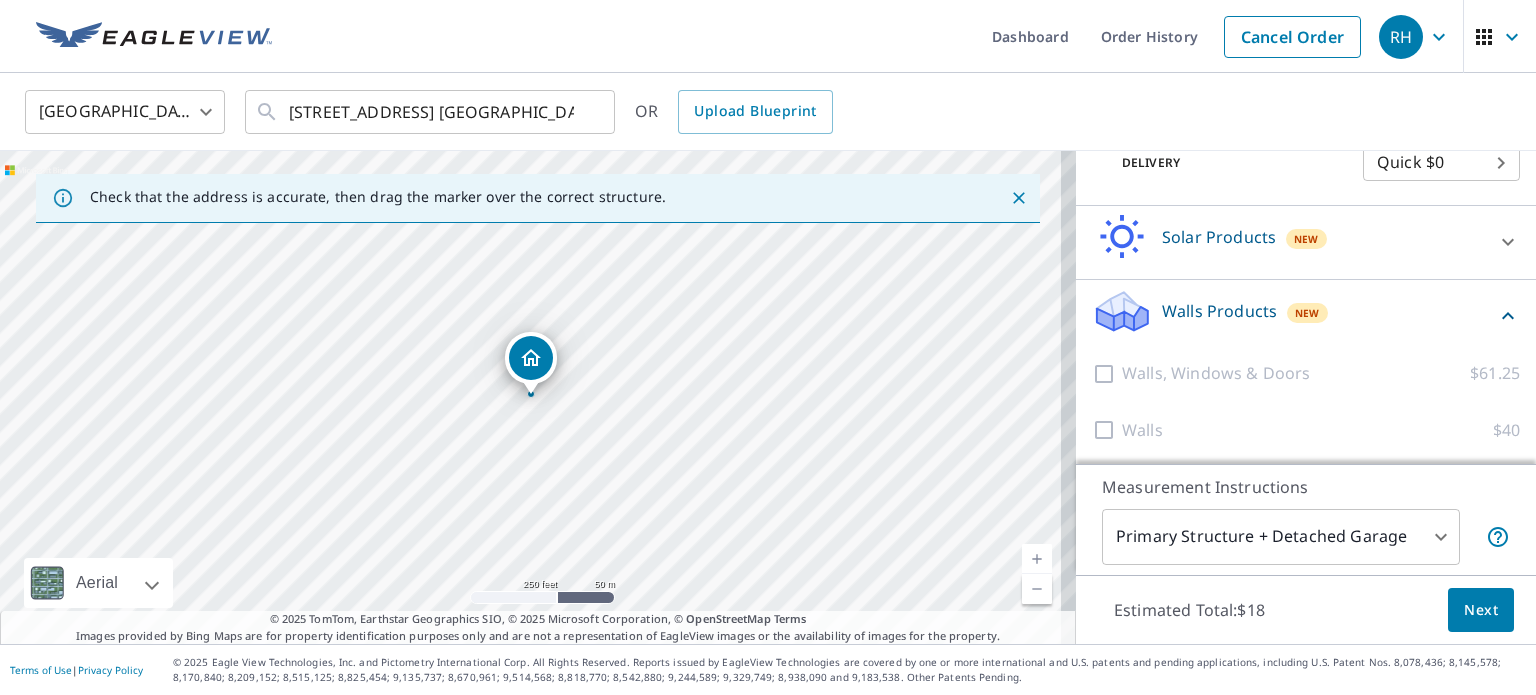 scroll, scrollTop: 592, scrollLeft: 0, axis: vertical 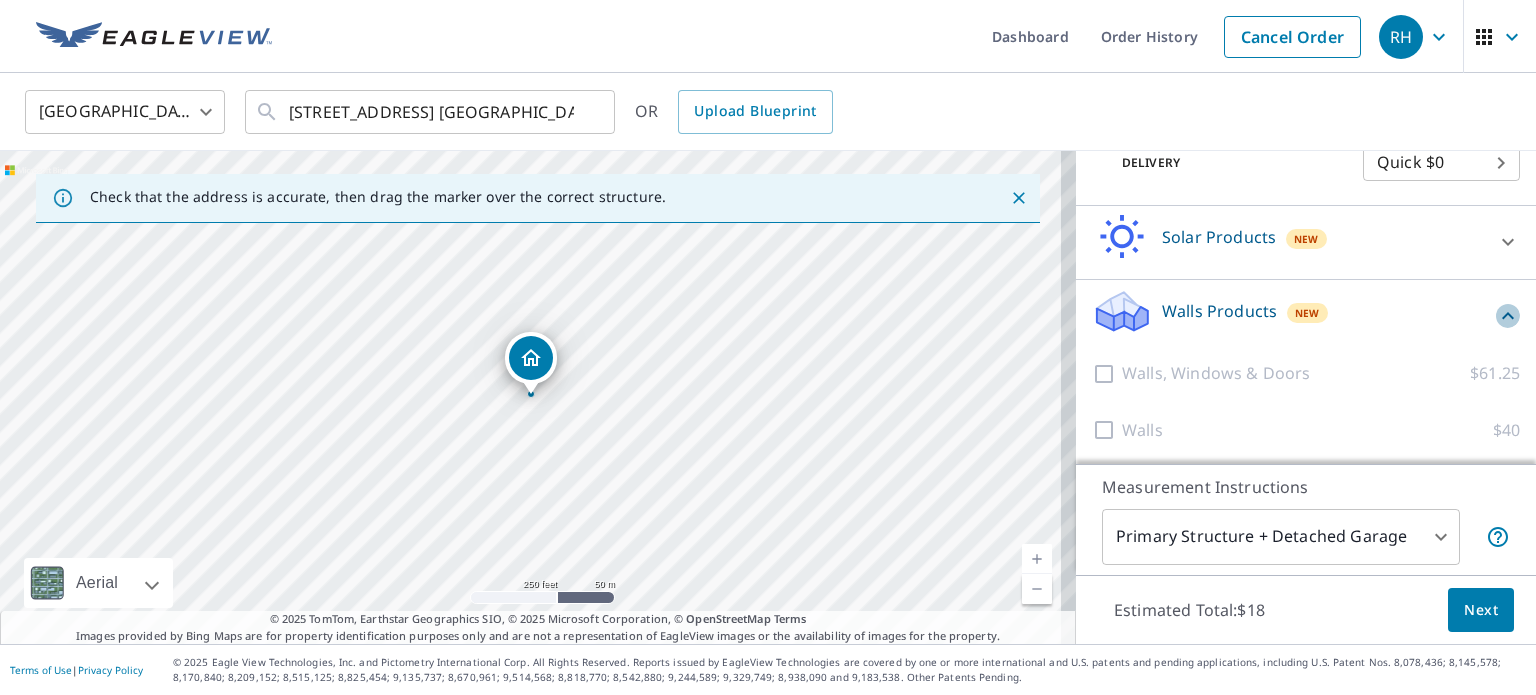 click 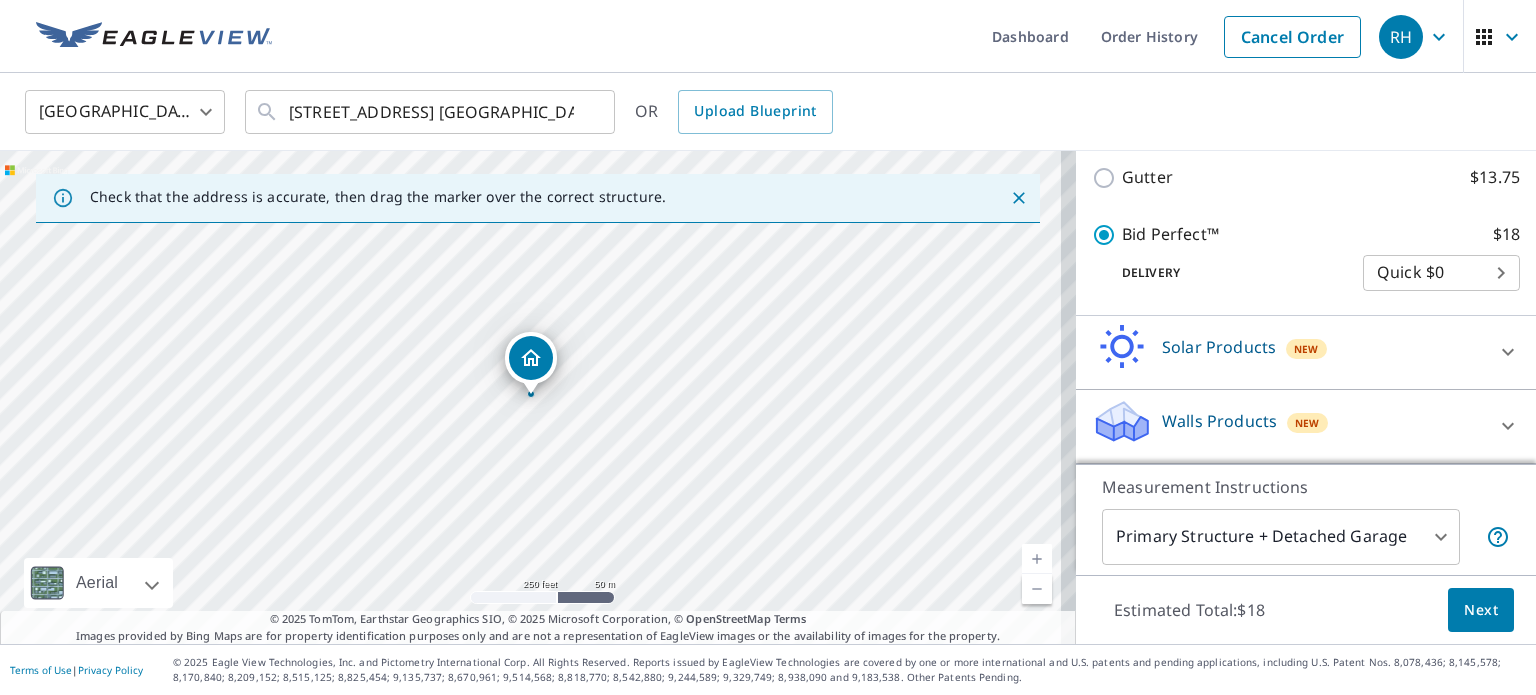 scroll, scrollTop: 479, scrollLeft: 0, axis: vertical 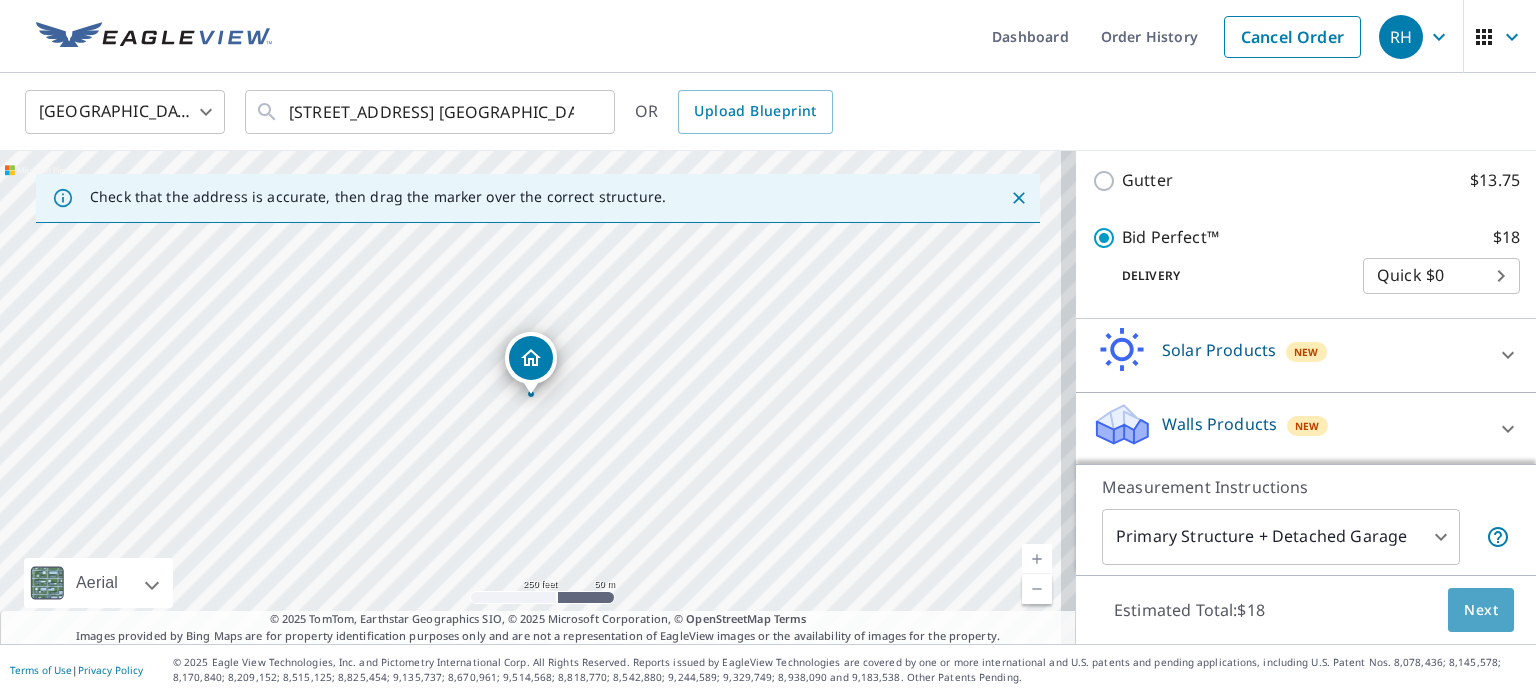click on "Next" at bounding box center (1481, 610) 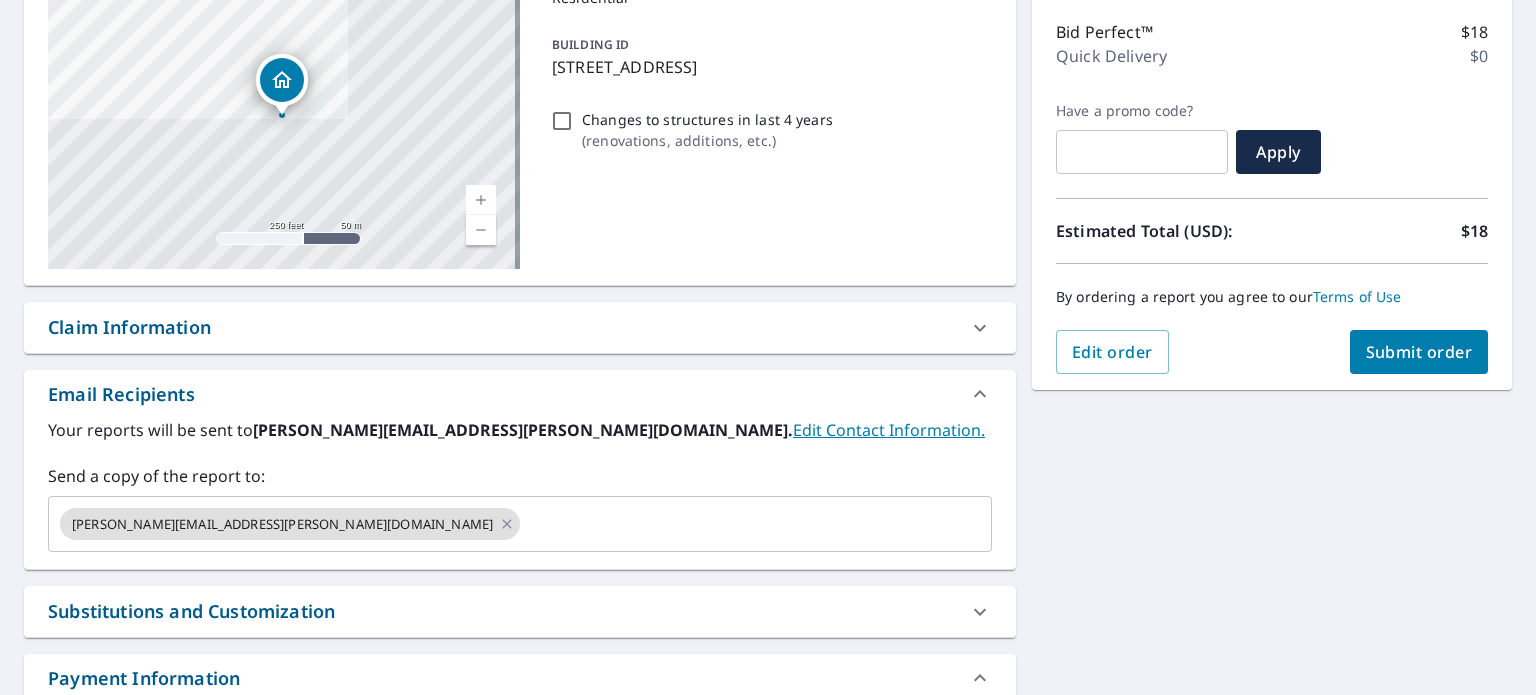 scroll, scrollTop: 300, scrollLeft: 0, axis: vertical 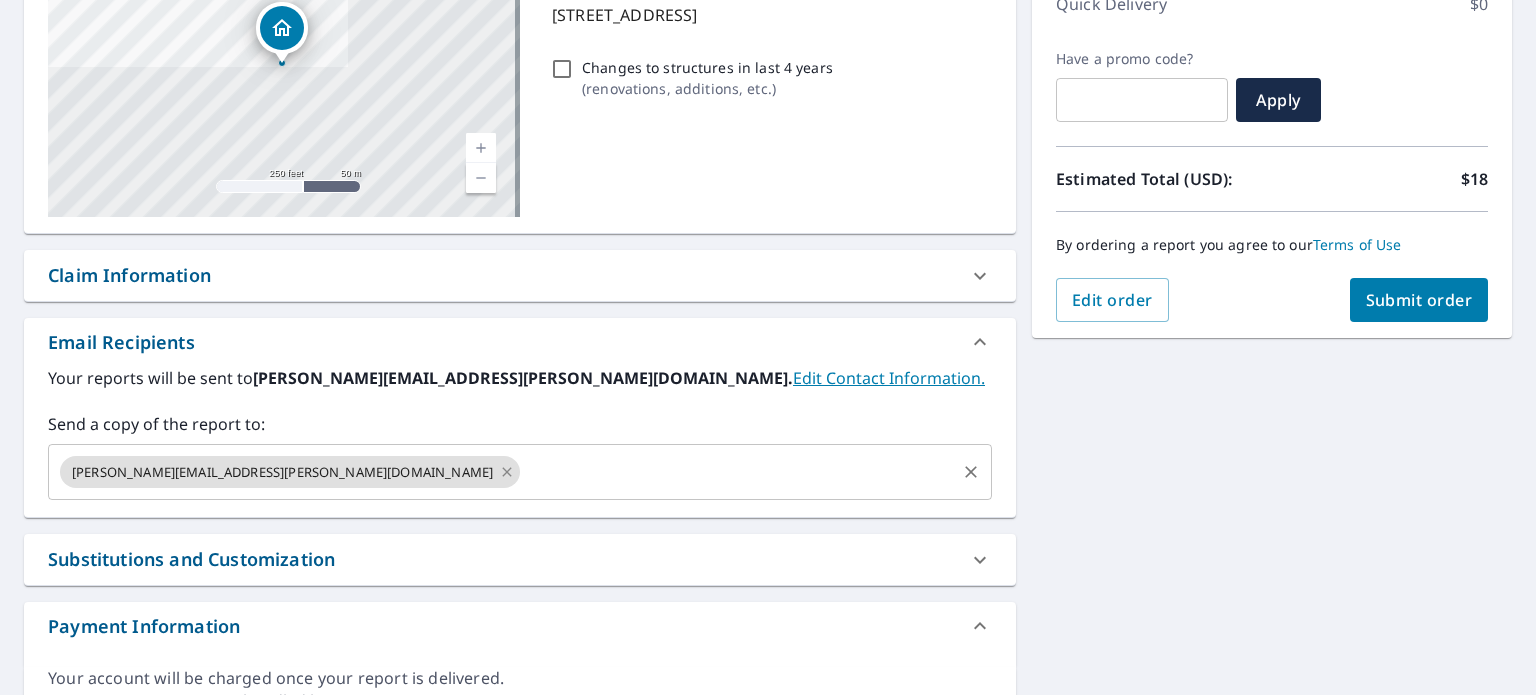 click 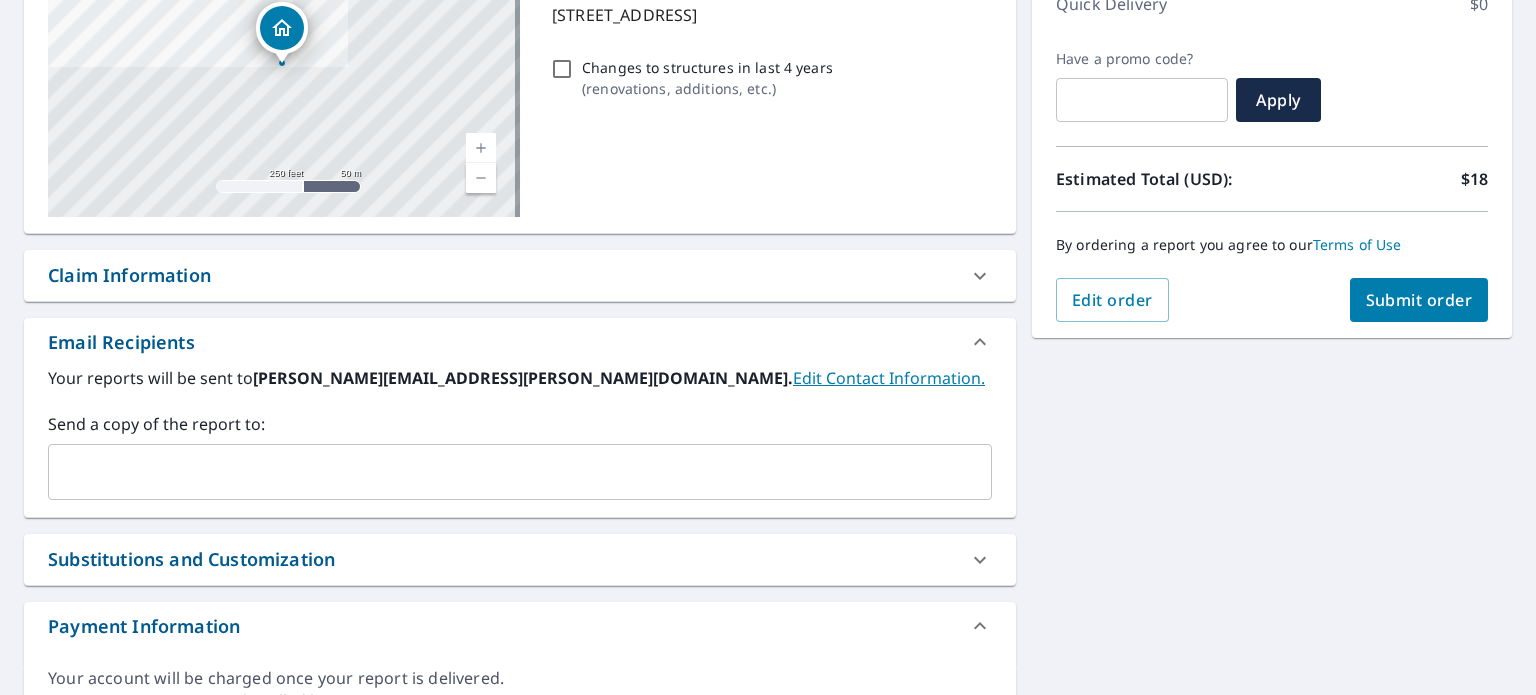 click at bounding box center (505, 472) 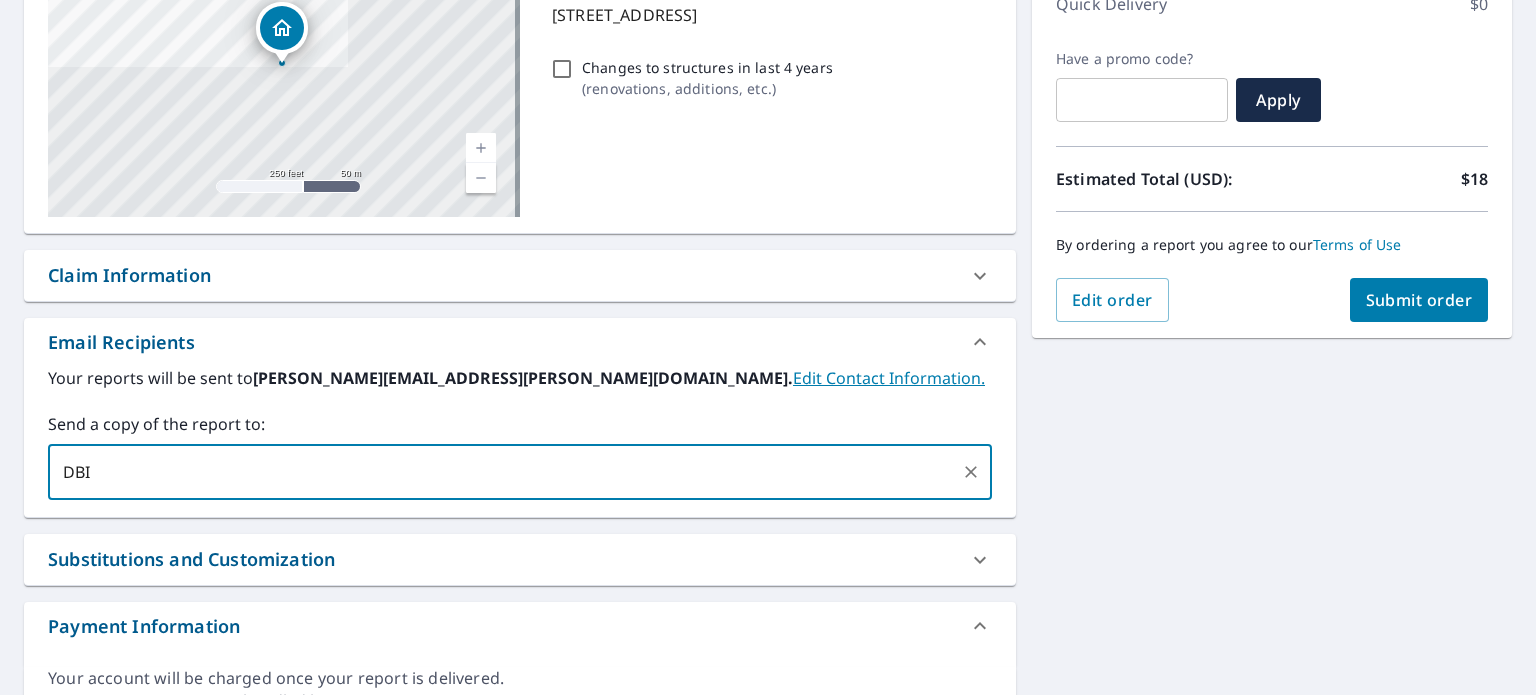 type on "DBI" 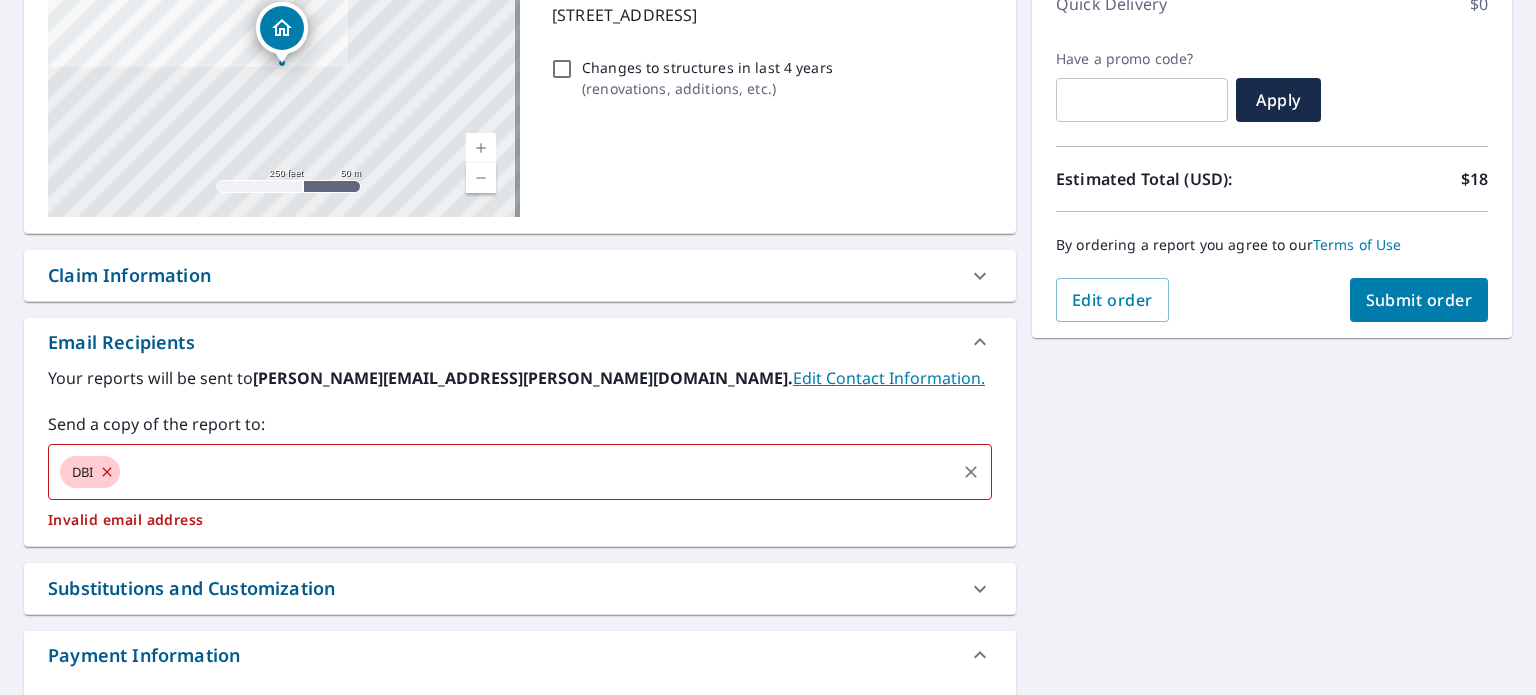click 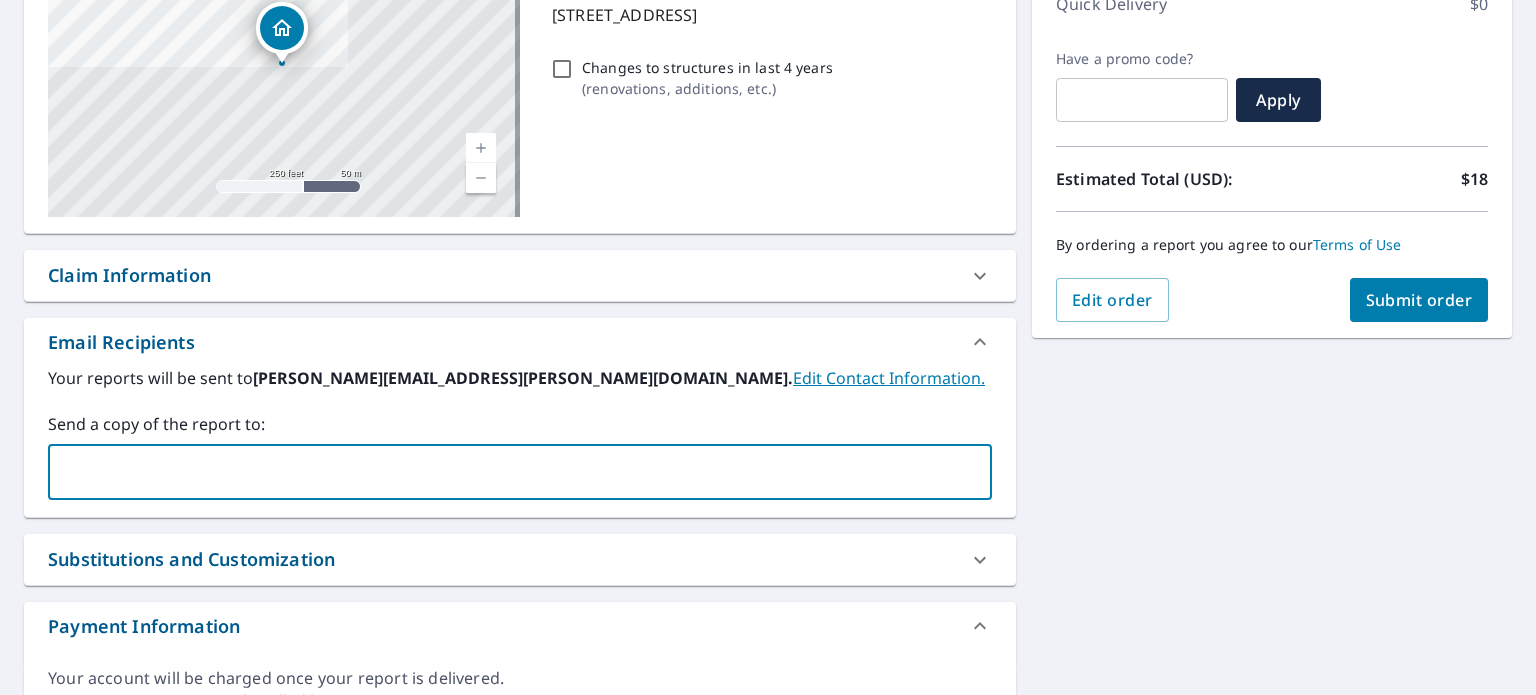 paste on "[PERSON_NAME] <[EMAIL_ADDRESS][DOMAIN_NAME]>" 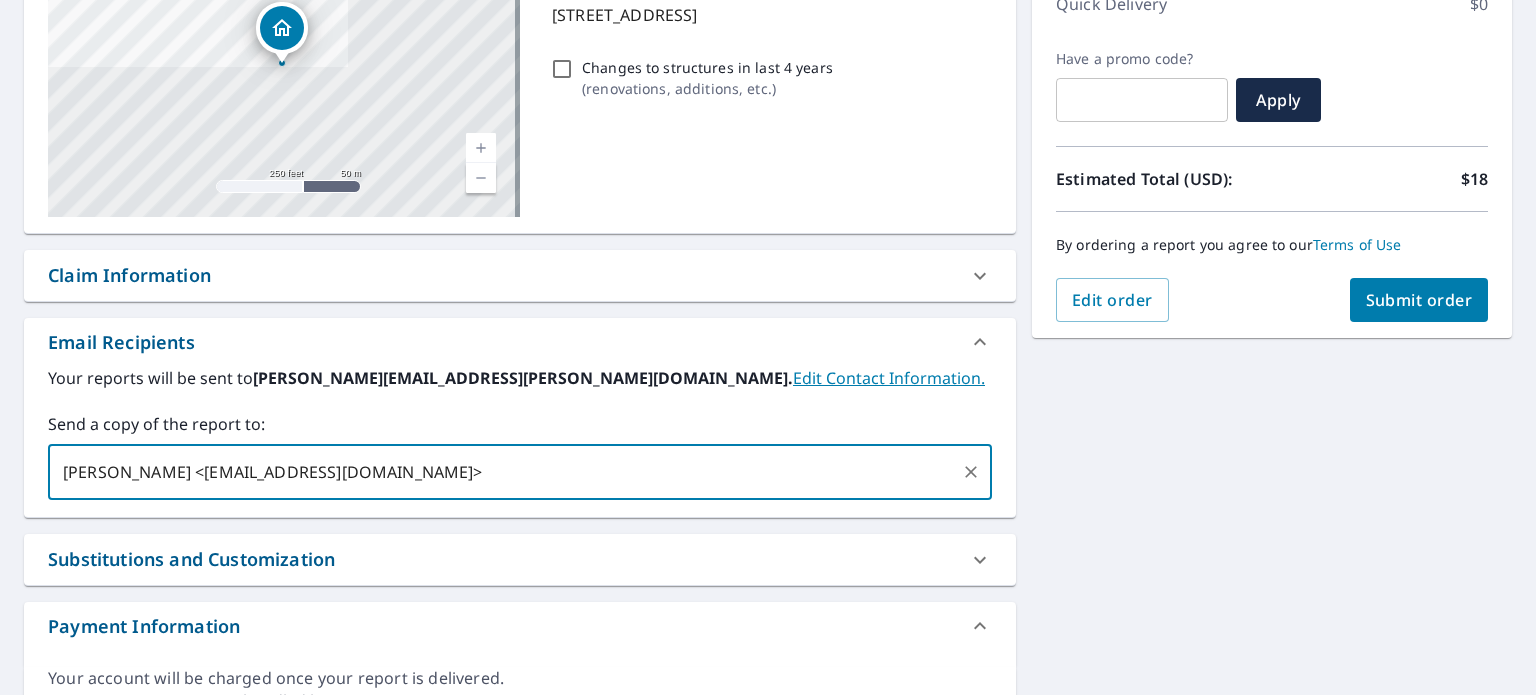 click on "[PERSON_NAME] <[EMAIL_ADDRESS][DOMAIN_NAME]>" at bounding box center (505, 472) 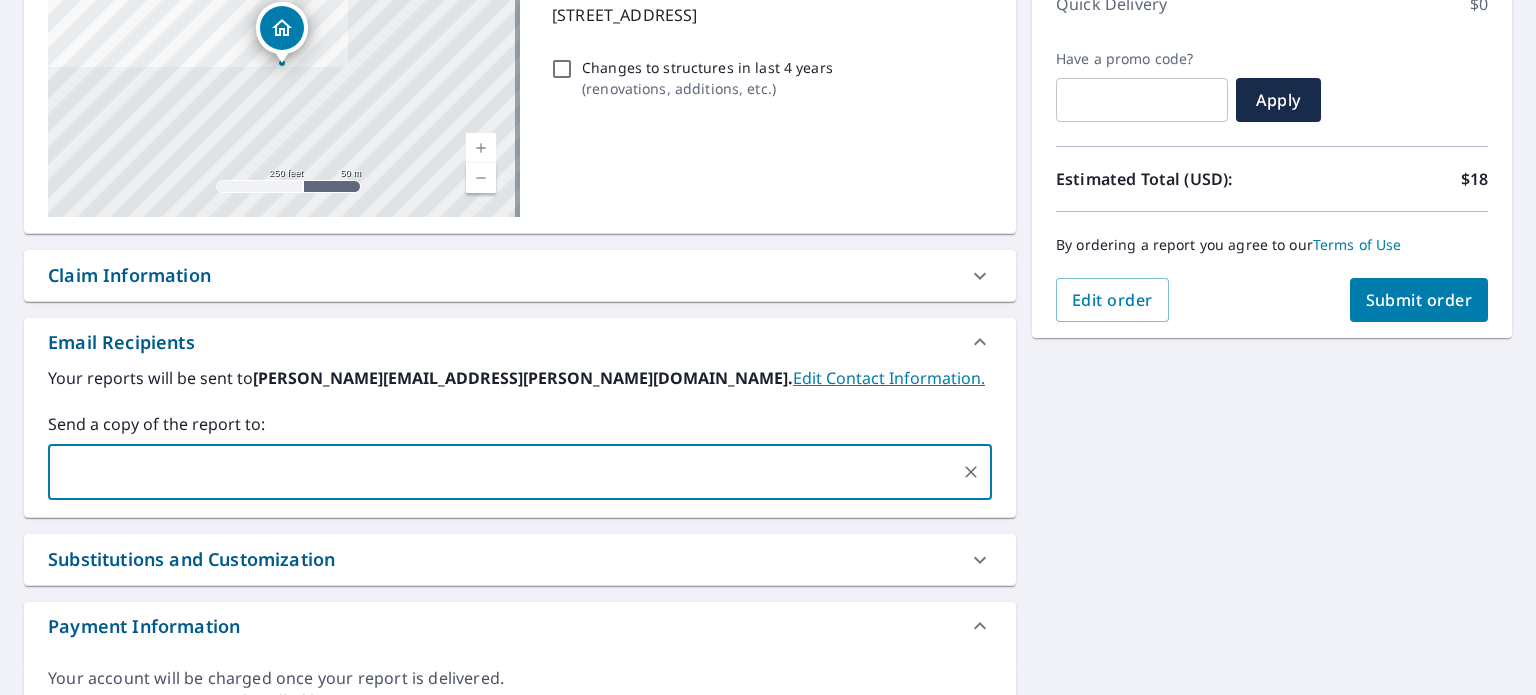 click on "Substitutions and Customization" at bounding box center [520, 559] 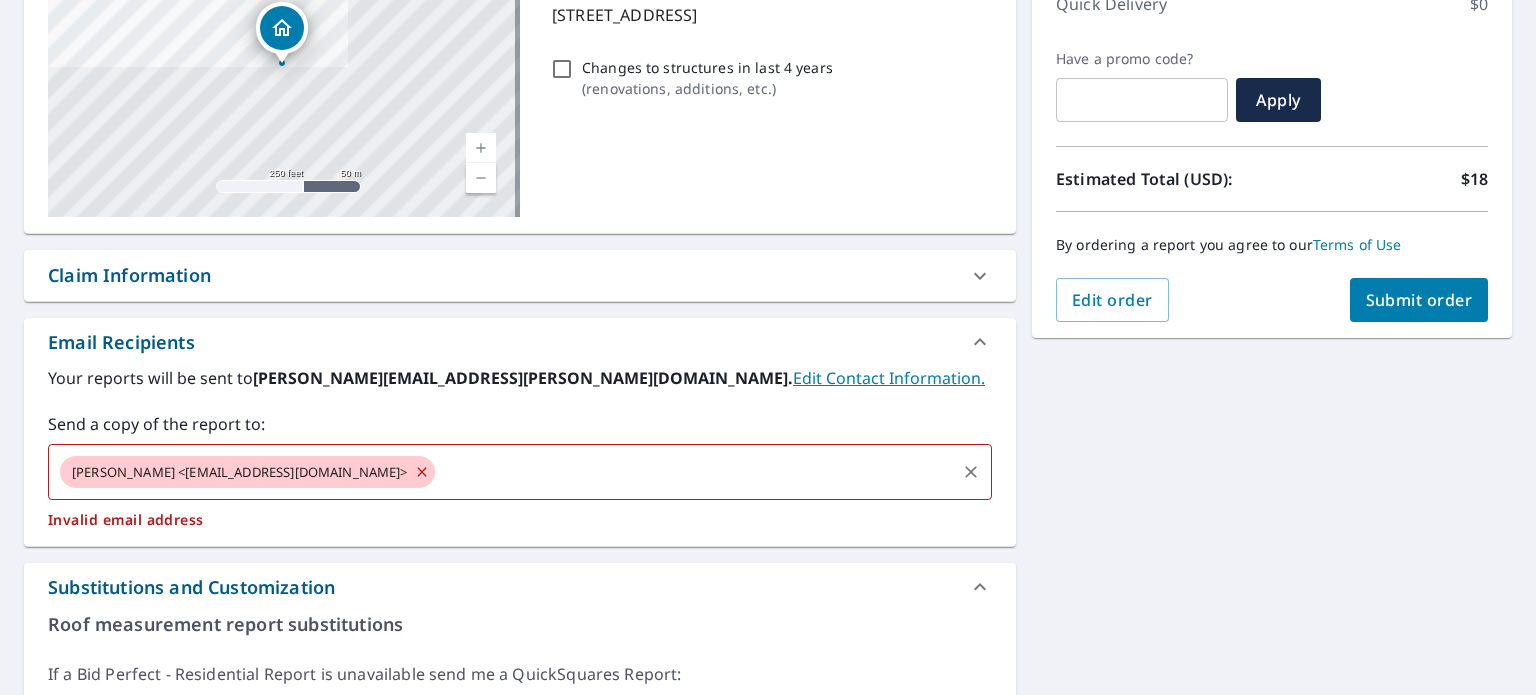 click at bounding box center [695, 472] 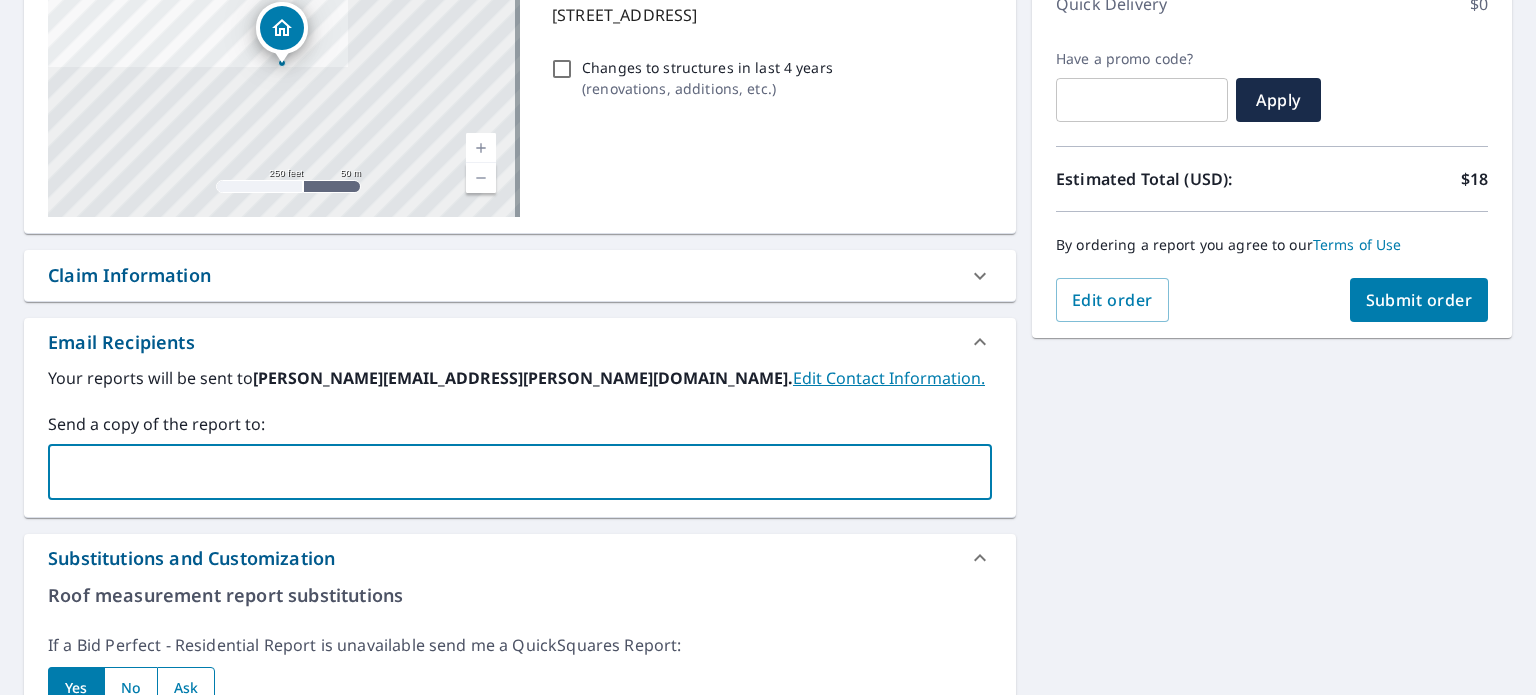 paste on "[PERSON_NAME] <[EMAIL_ADDRESS][DOMAIN_NAME]>" 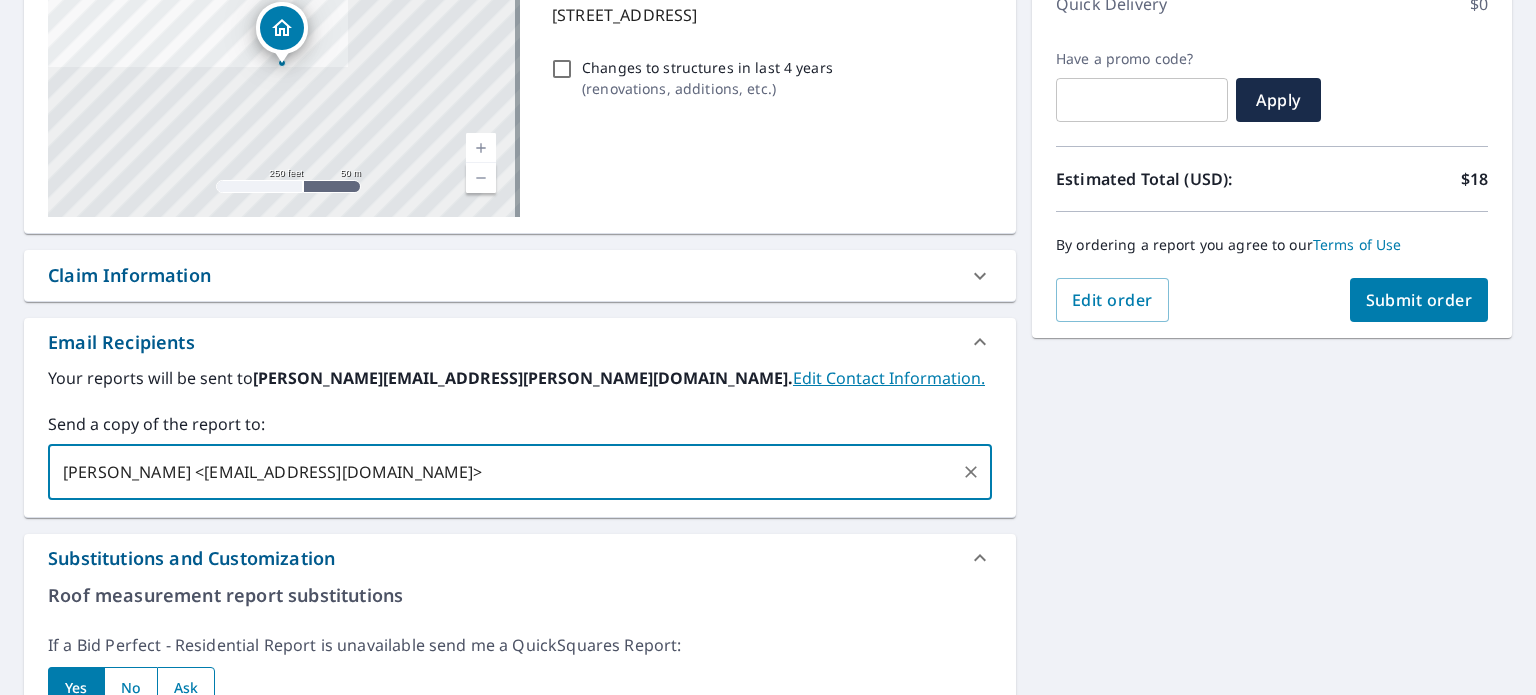 click on "[PERSON_NAME] <[EMAIL_ADDRESS][DOMAIN_NAME]>" at bounding box center (505, 472) 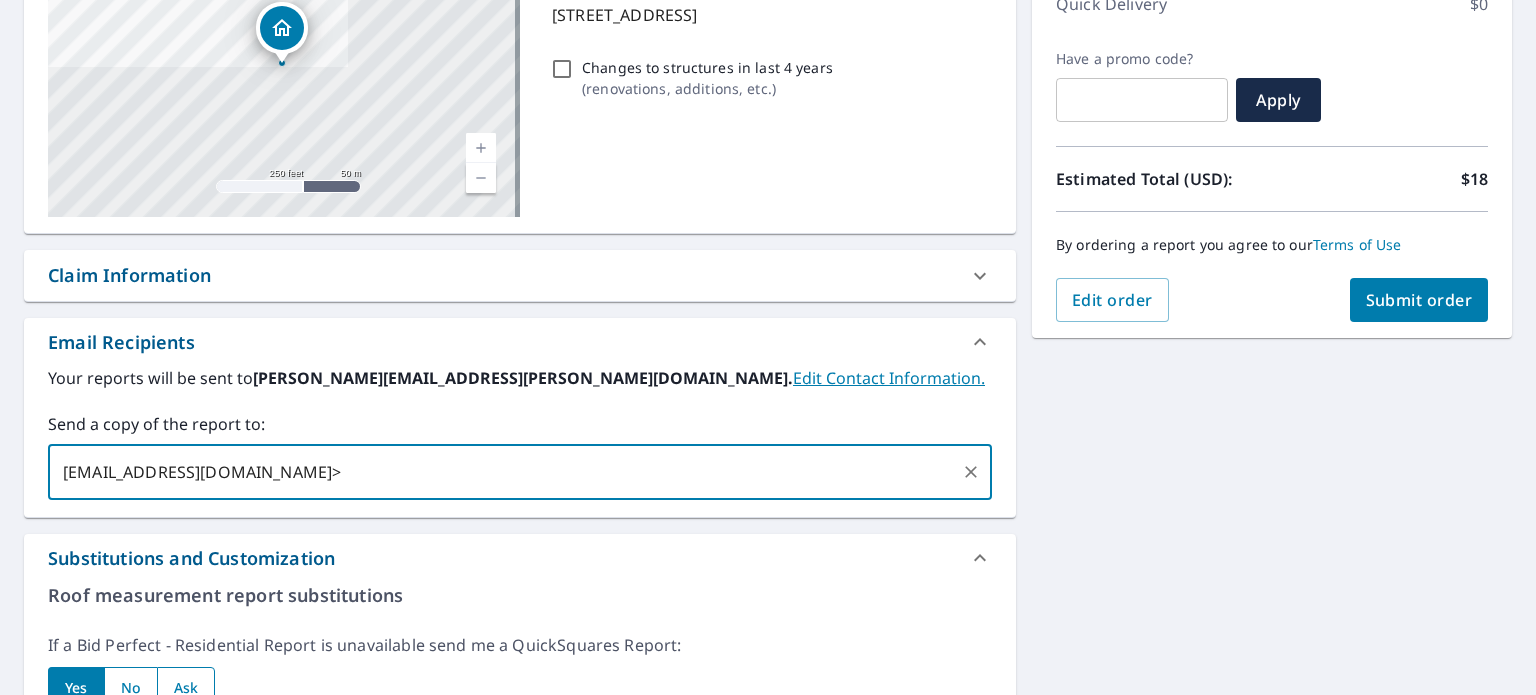 click on "[EMAIL_ADDRESS][DOMAIN_NAME]>" at bounding box center [505, 472] 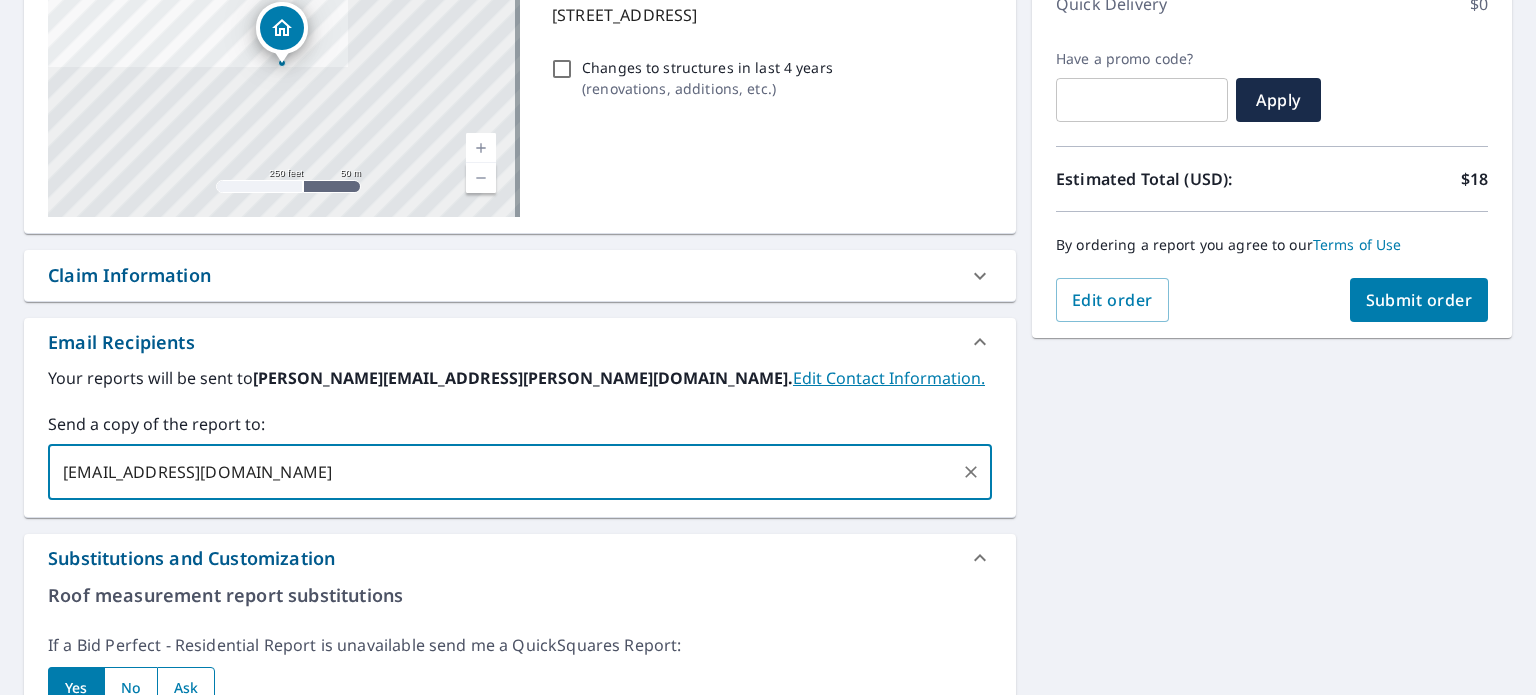 type on "[EMAIL_ADDRESS][DOMAIN_NAME]" 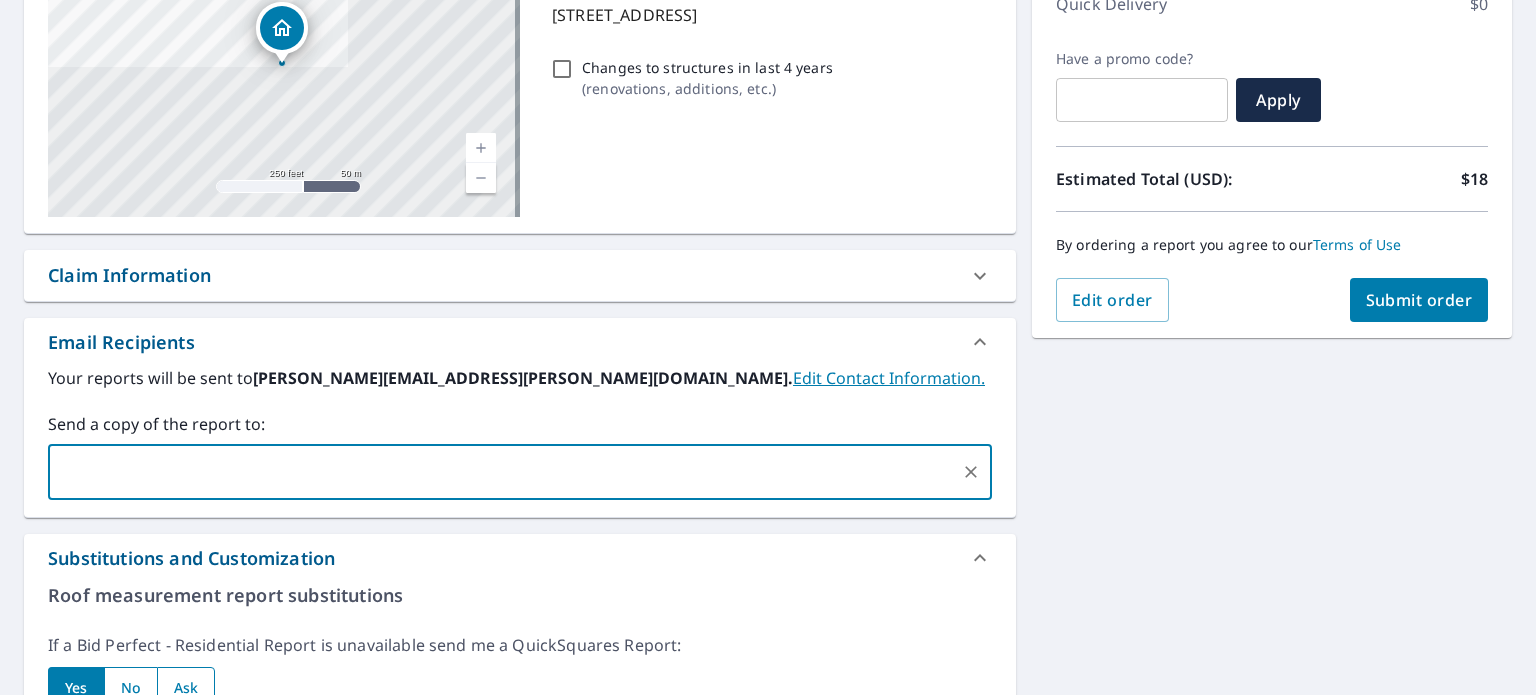 click on "Submit order" at bounding box center (1419, 300) 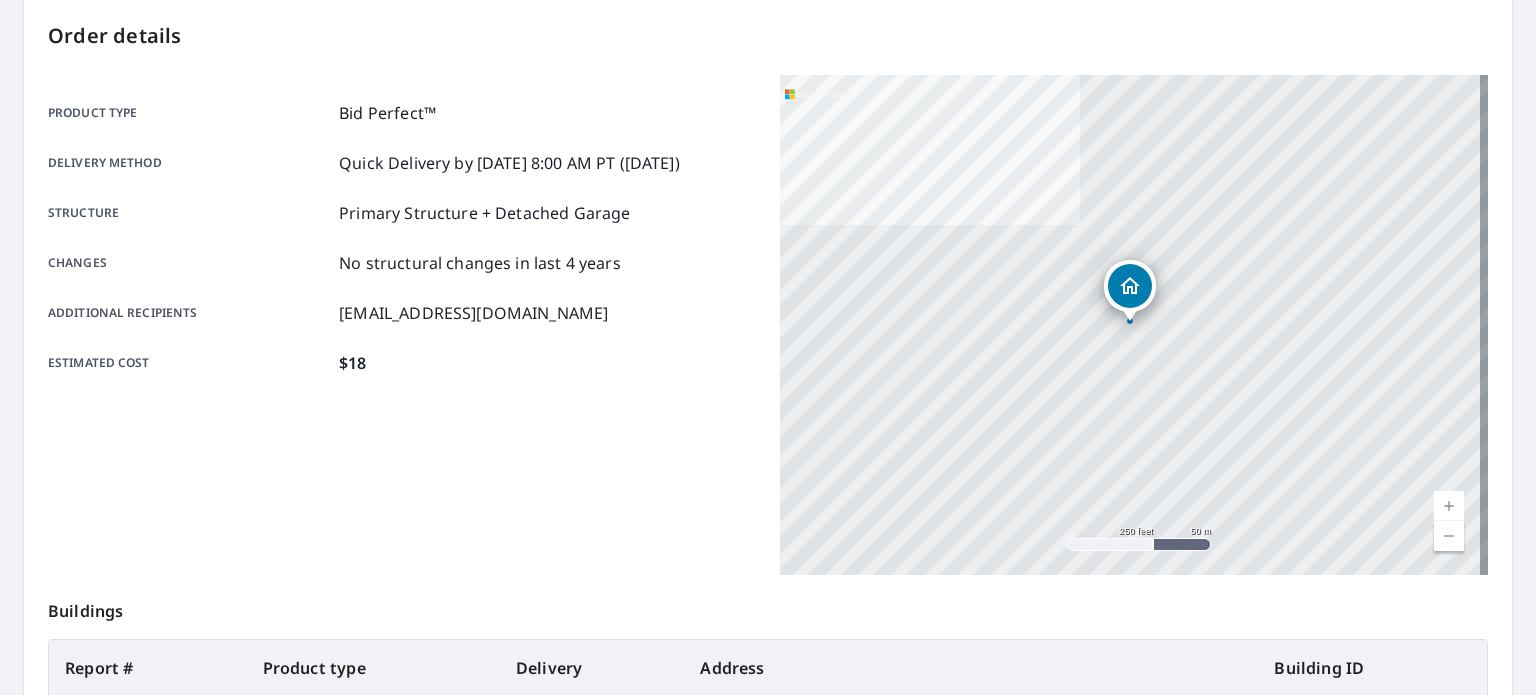 scroll, scrollTop: 0, scrollLeft: 0, axis: both 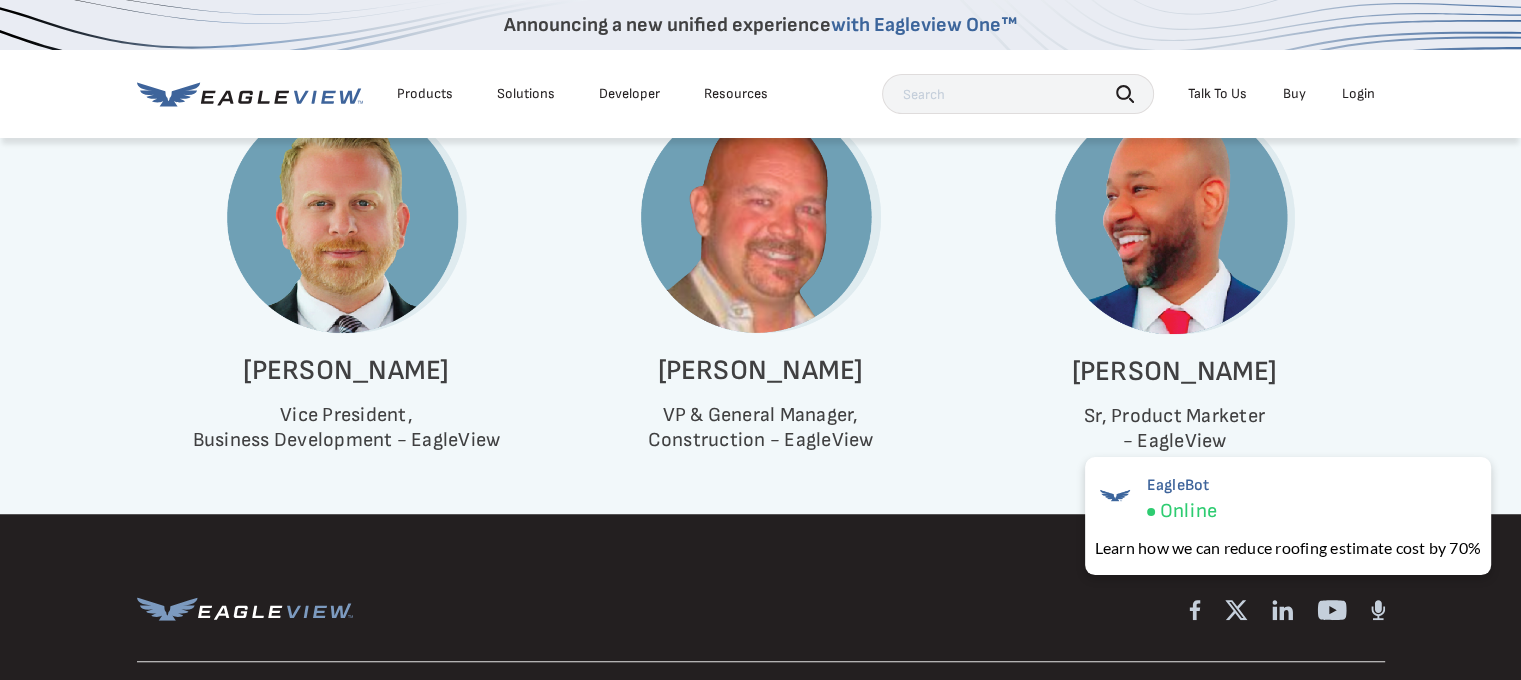 click on "Presented by:
Brady Campbell
Vice President,
Business Development - EagleView
Allan York
VP & General Manager,
Construction - EagleView
Mario Thomas
Sr, Product Marketer
- EagleView" at bounding box center (760, 249) 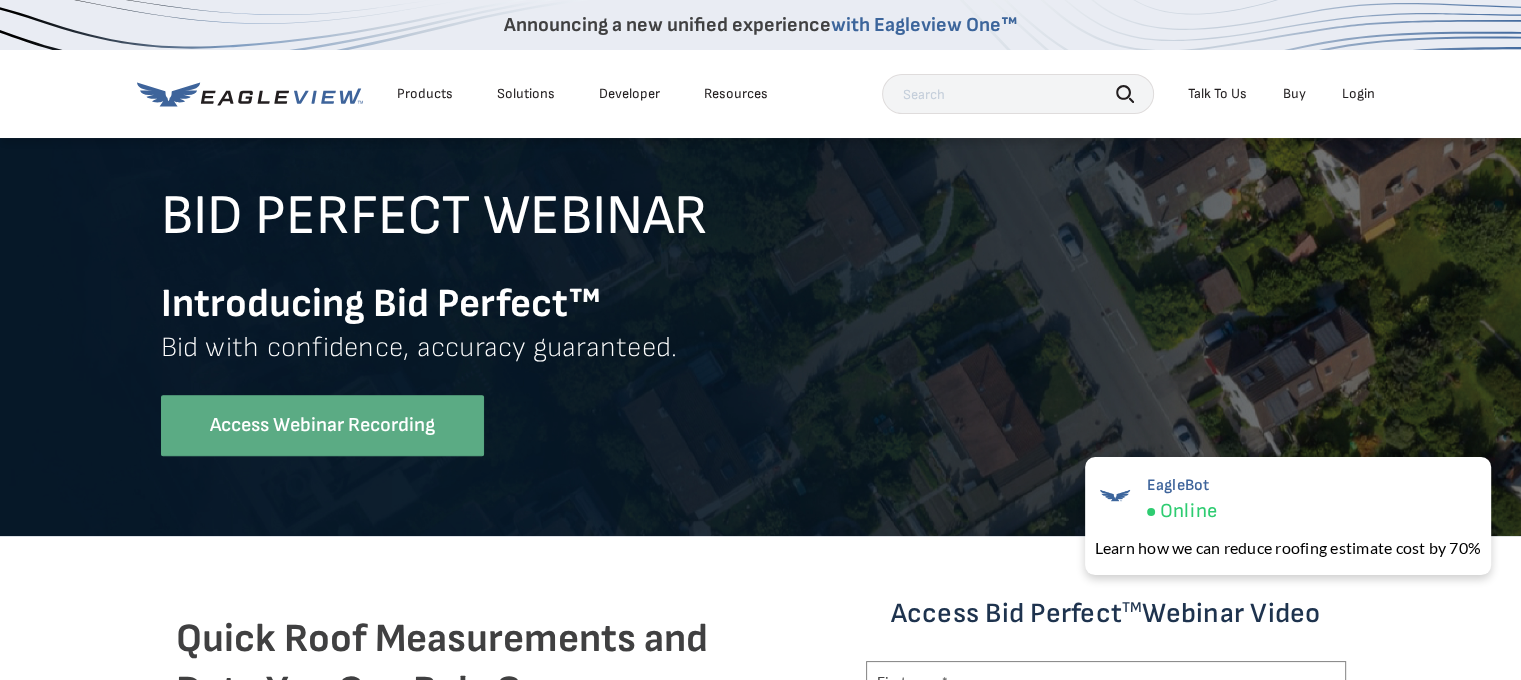 scroll, scrollTop: 0, scrollLeft: 0, axis: both 